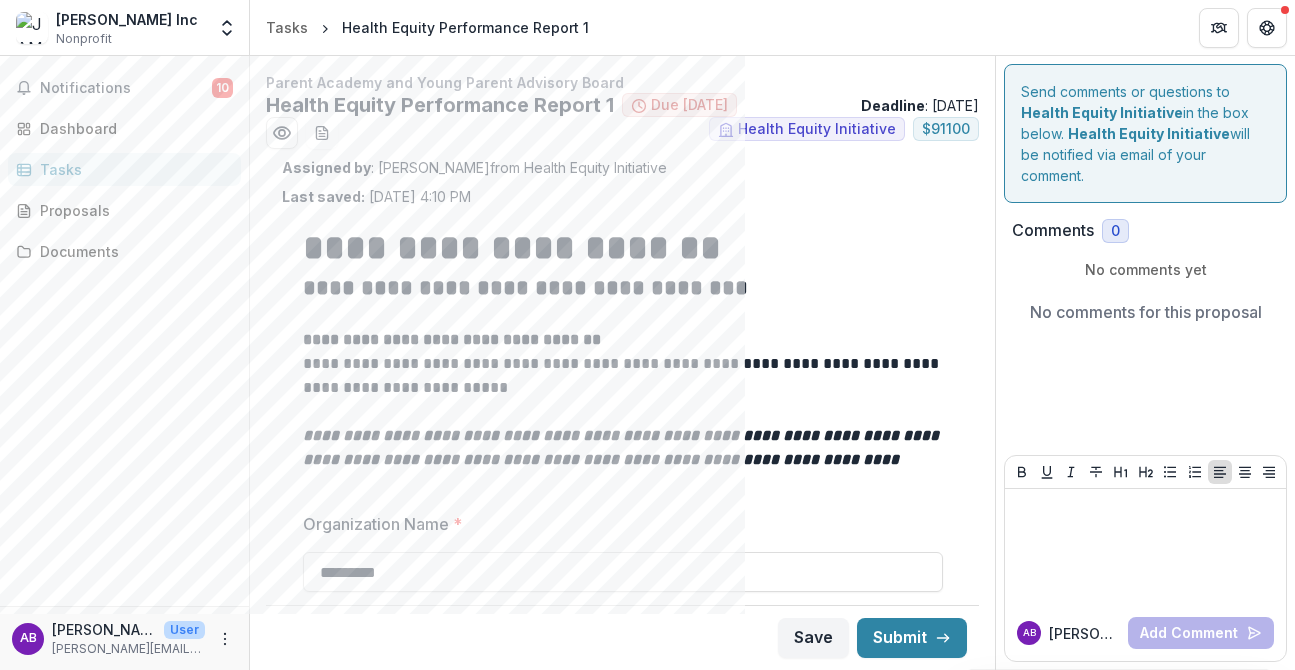scroll, scrollTop: 0, scrollLeft: 0, axis: both 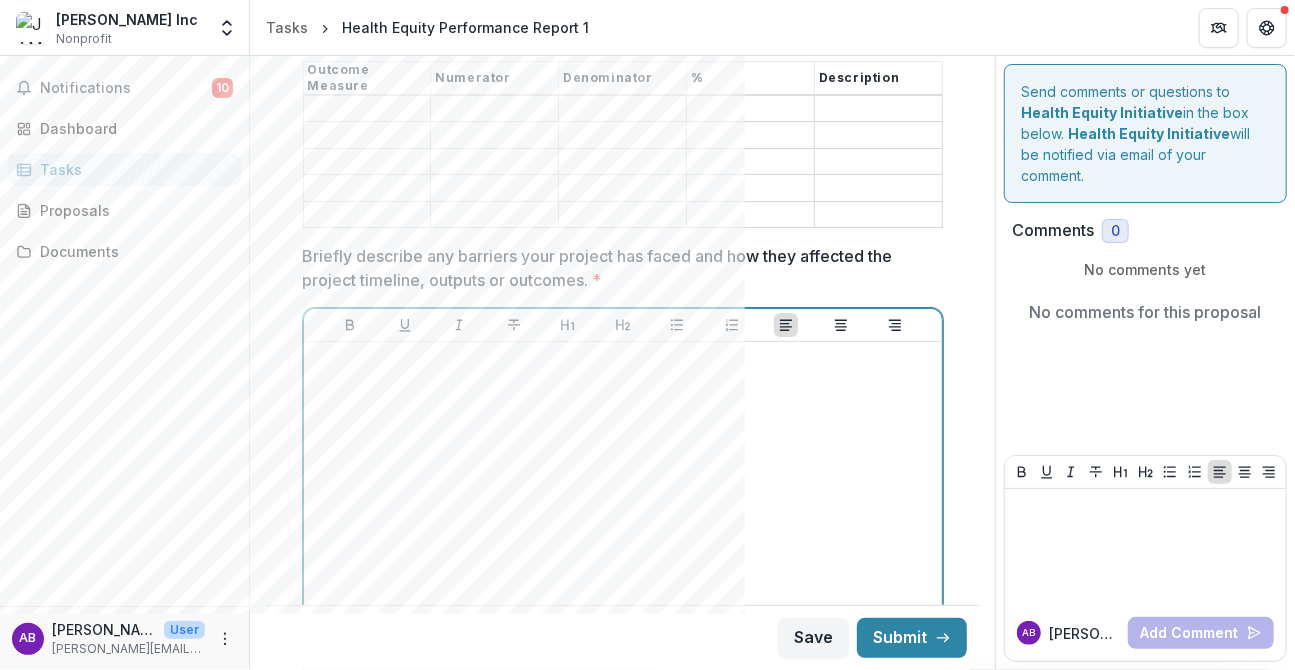 click at bounding box center (623, 500) 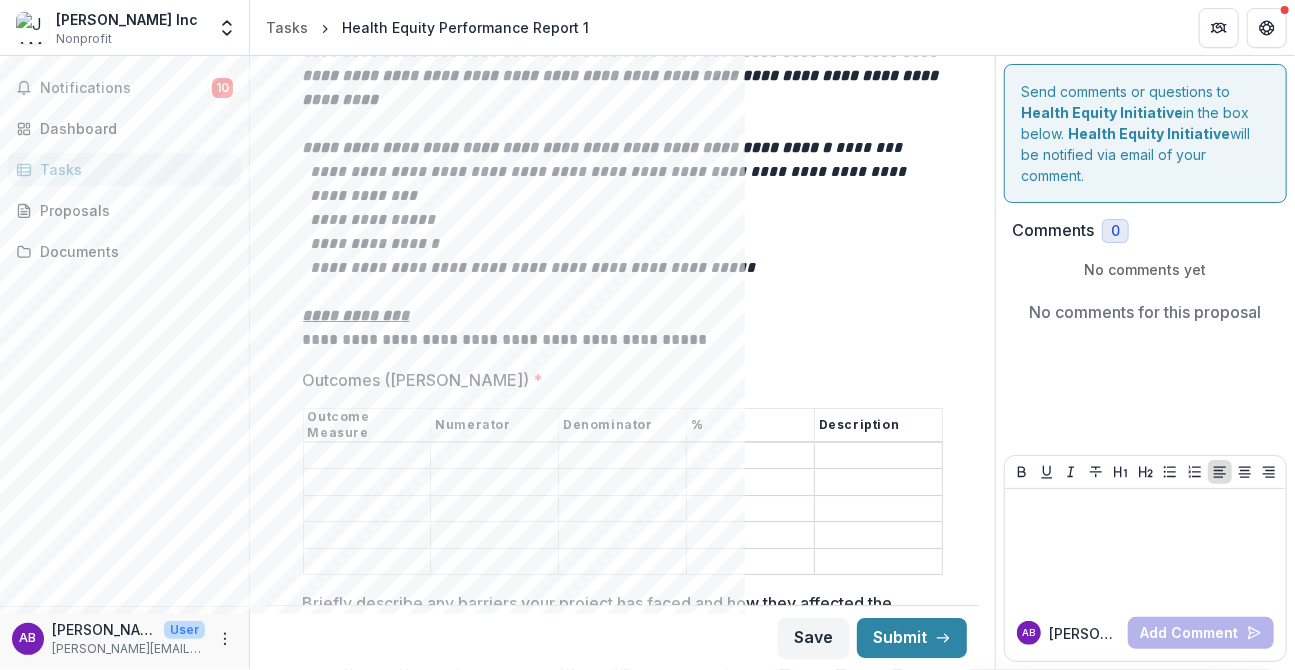 scroll, scrollTop: 3500, scrollLeft: 0, axis: vertical 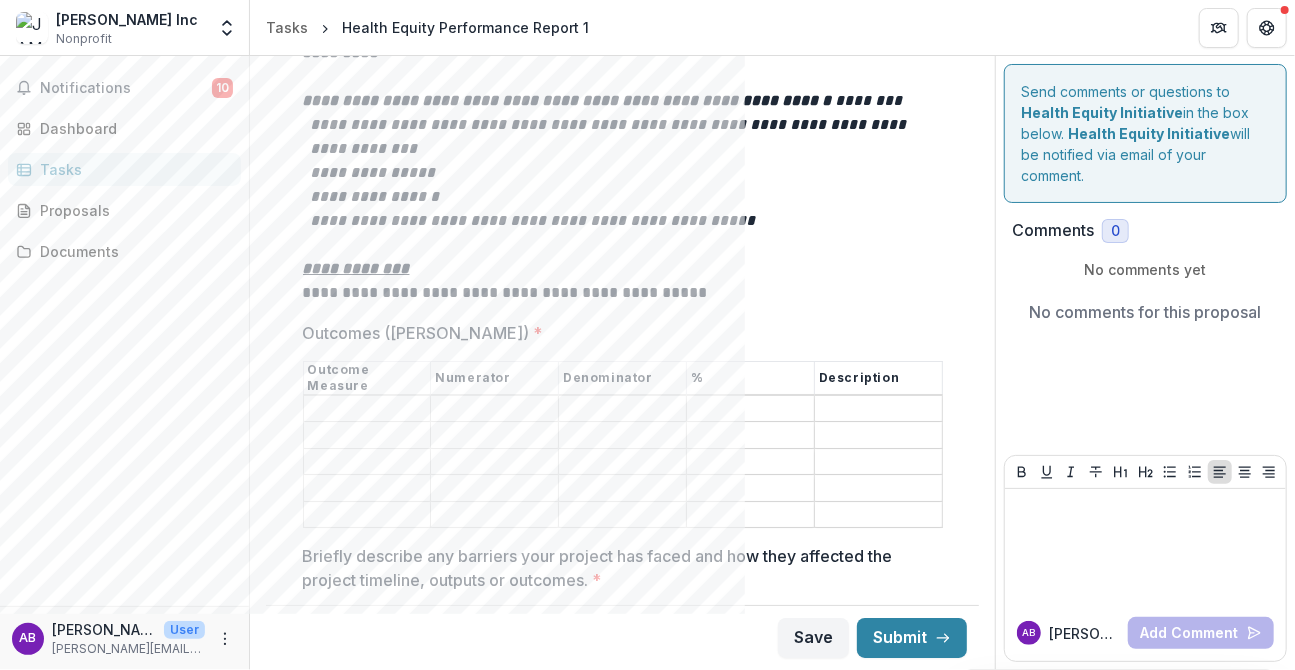 click on "Outcomes ([PERSON_NAME]) *" at bounding box center (367, 409) 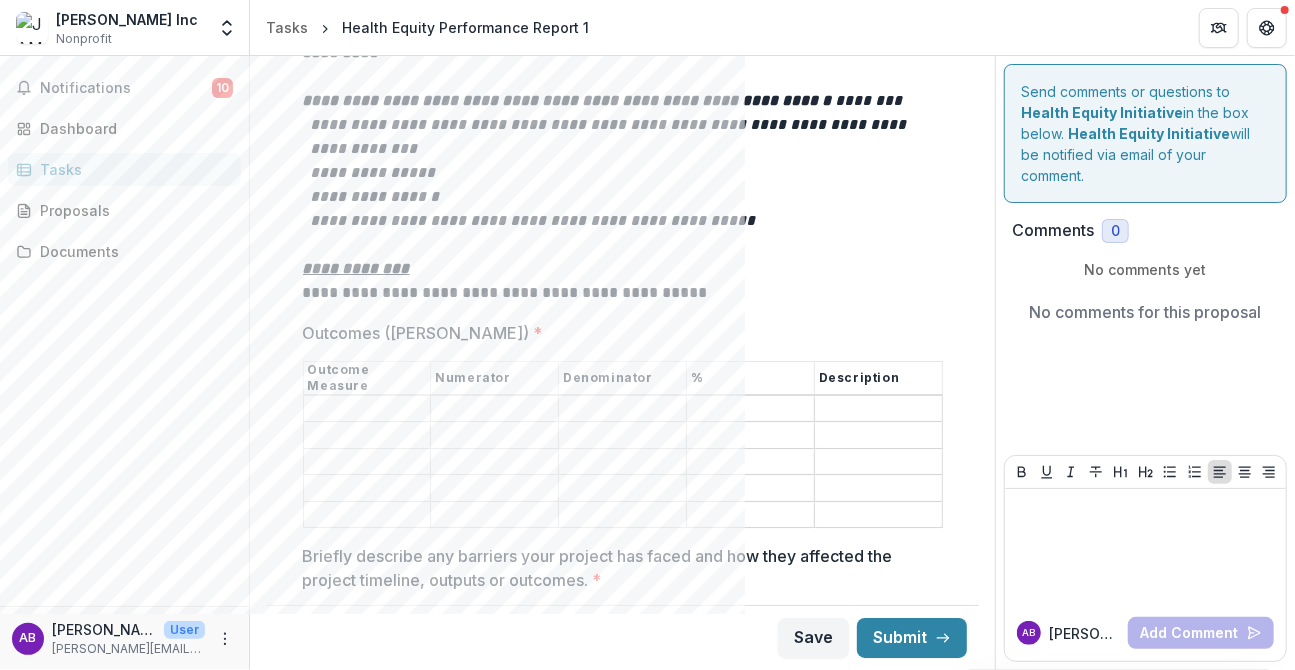 type on "***" 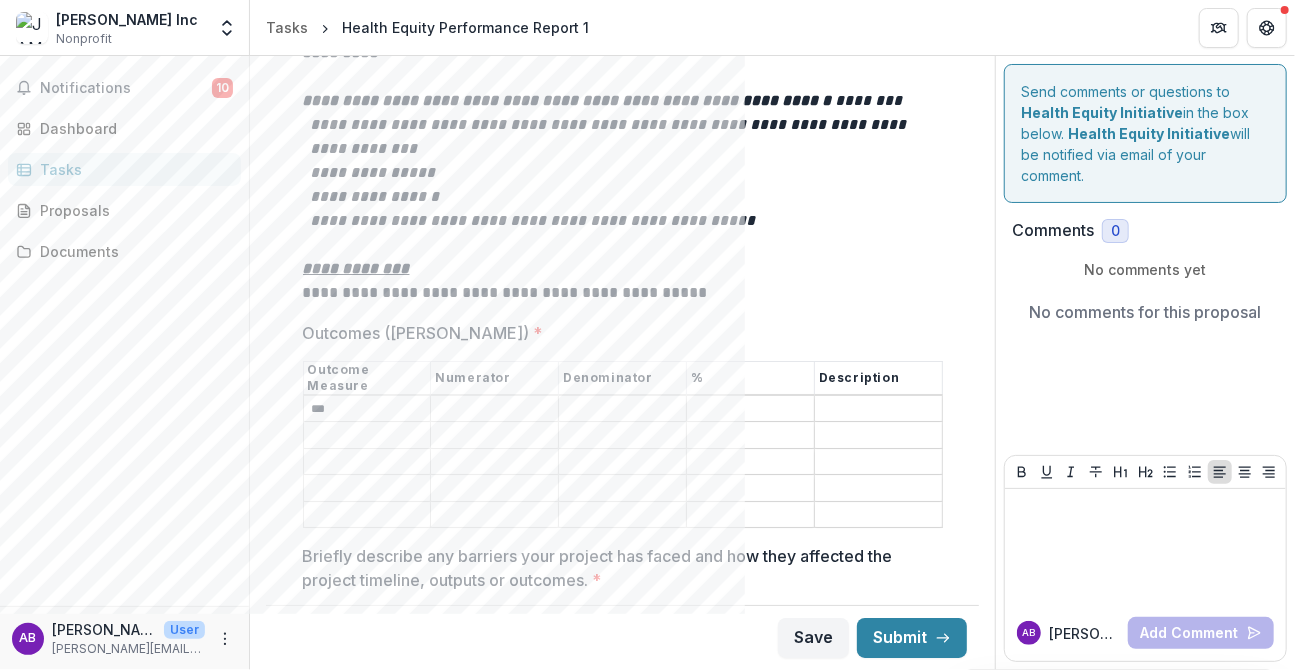 click on "Outcomes ([PERSON_NAME]) *" at bounding box center [367, 436] 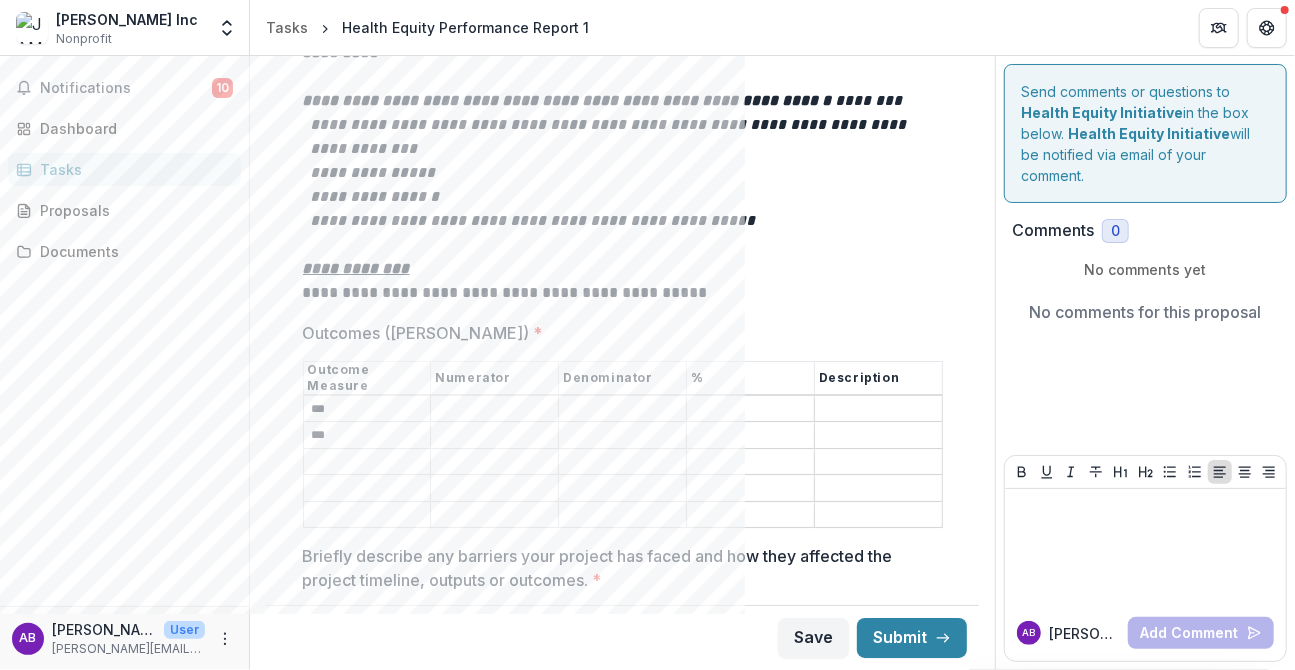 click on "Outcomes ([PERSON_NAME]) *" at bounding box center (367, 462) 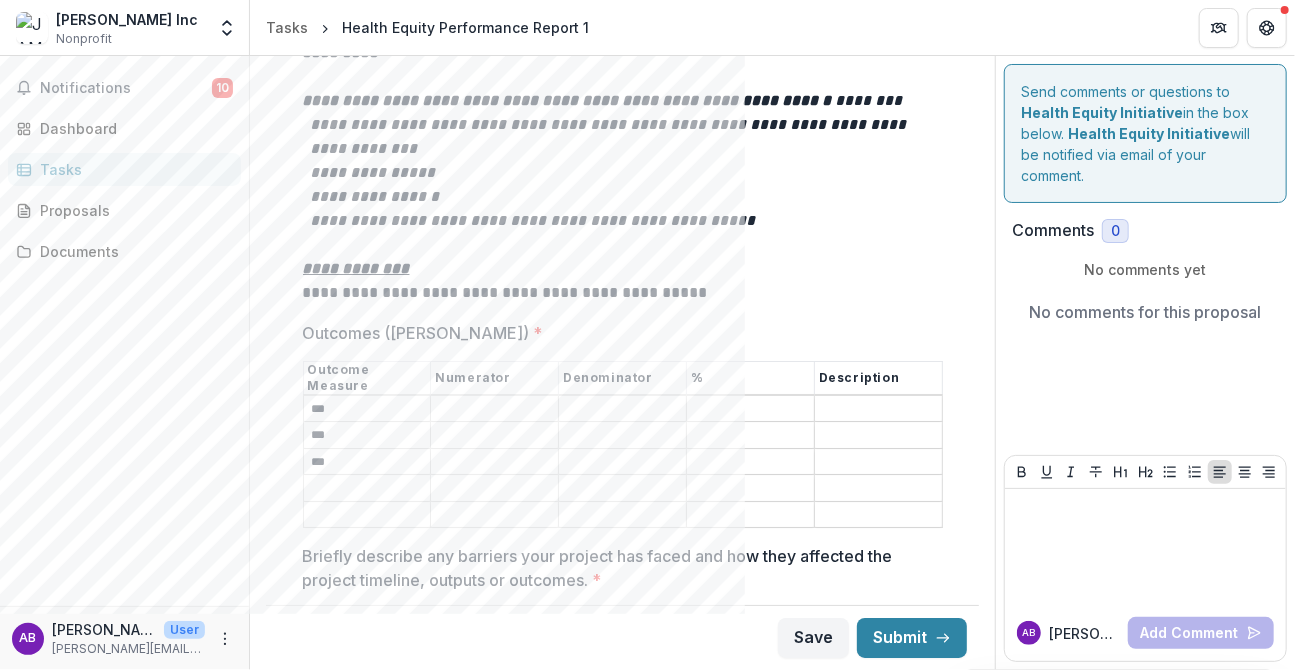 click on "Outcomes ([PERSON_NAME]) *" at bounding box center [494, 409] 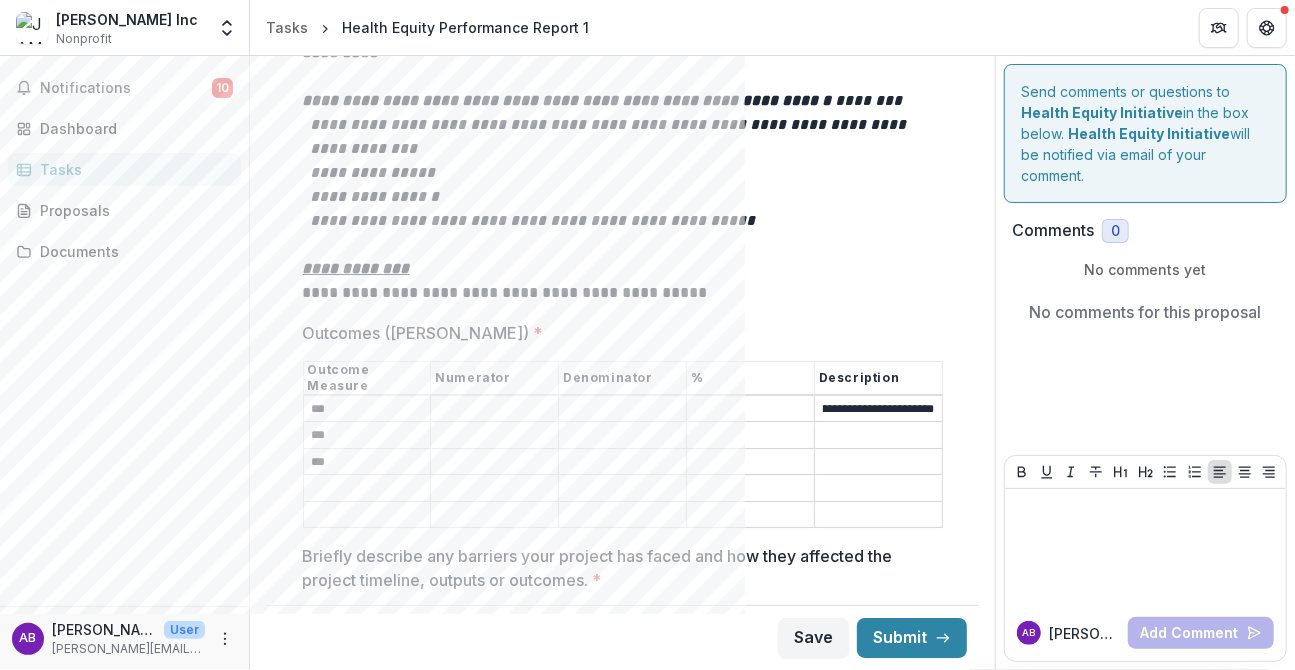 scroll, scrollTop: 0, scrollLeft: 258, axis: horizontal 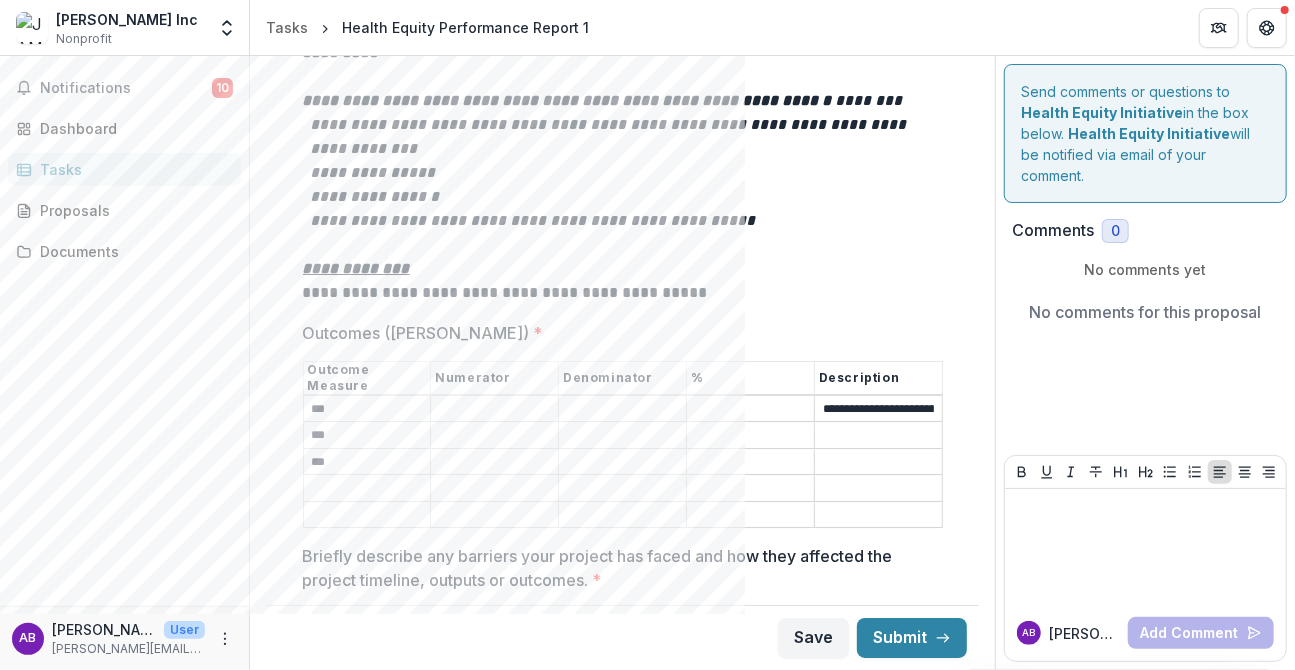 click on "***" at bounding box center (367, 409) 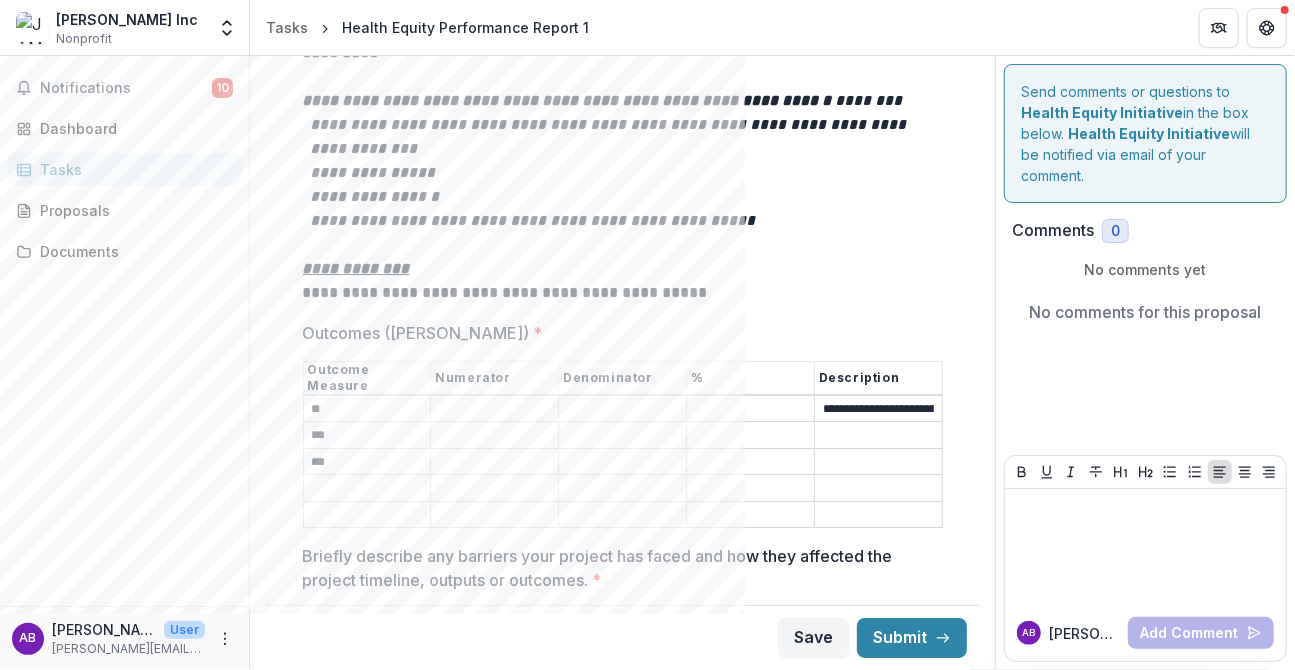 type on "*" 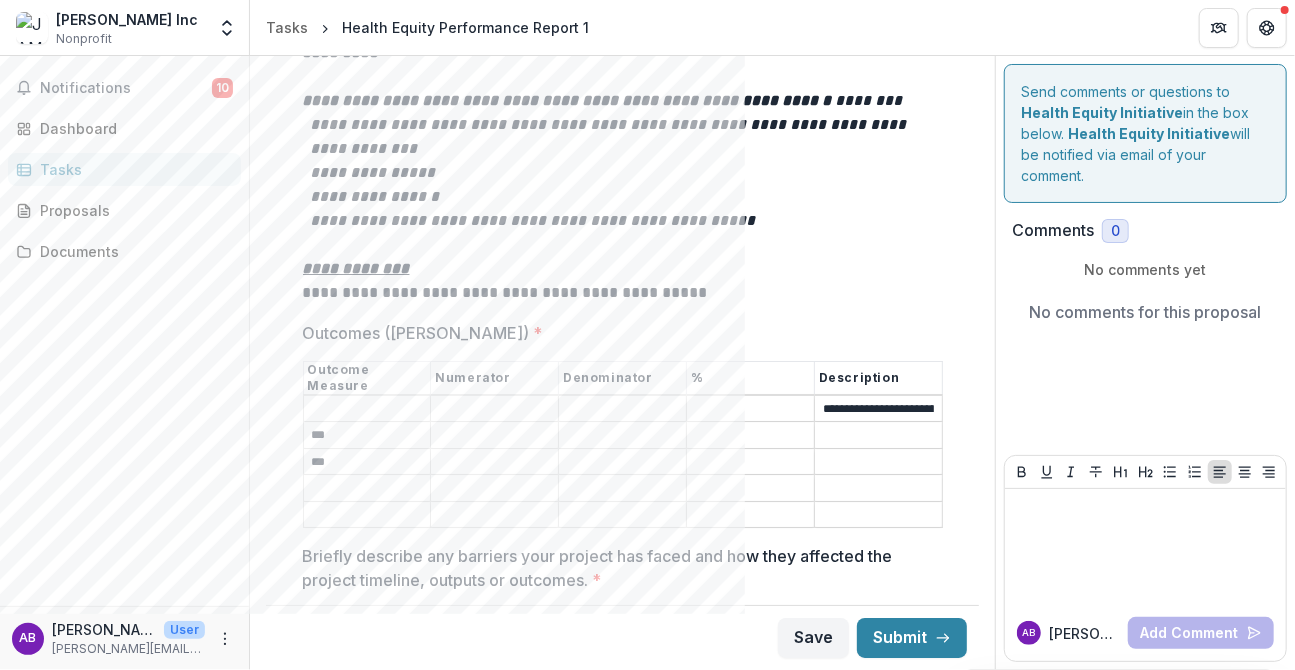 type 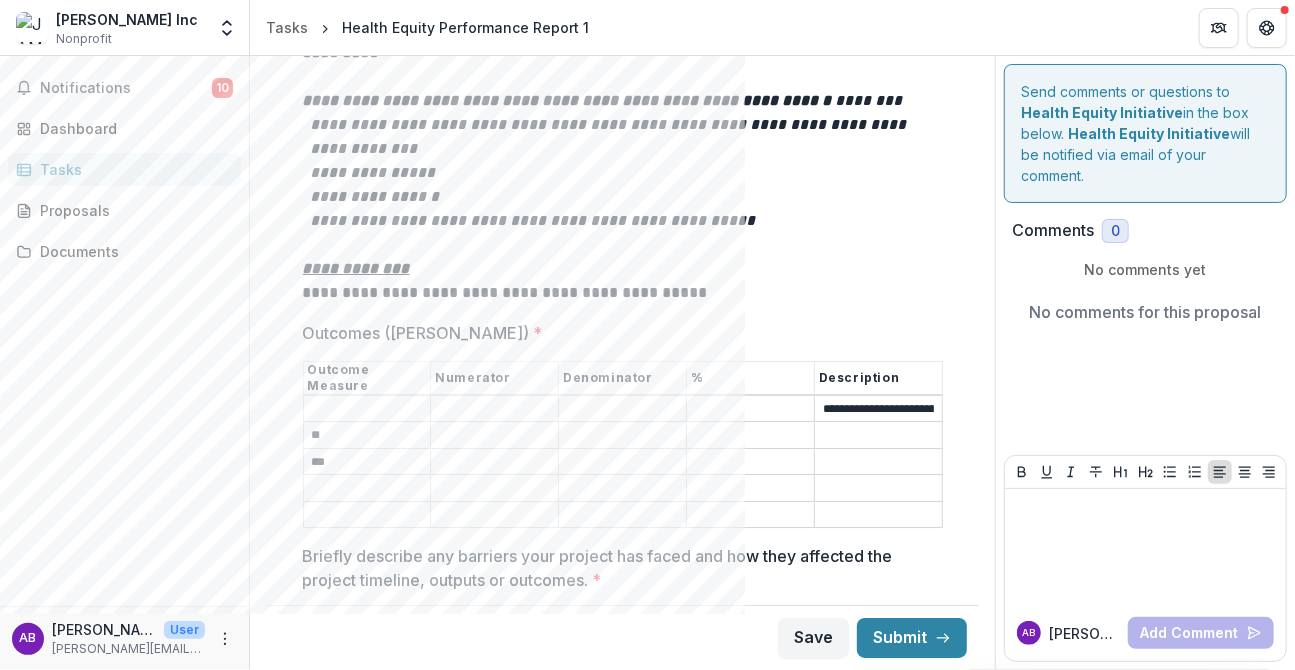 type on "*" 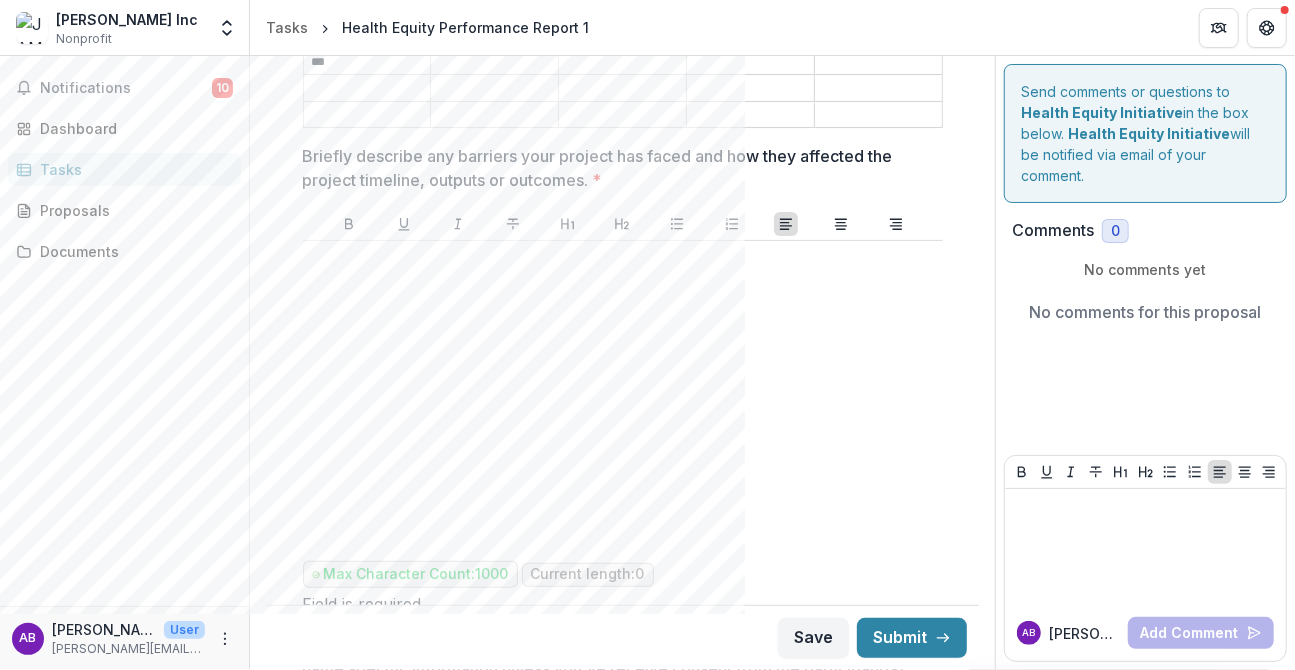 scroll, scrollTop: 3700, scrollLeft: 0, axis: vertical 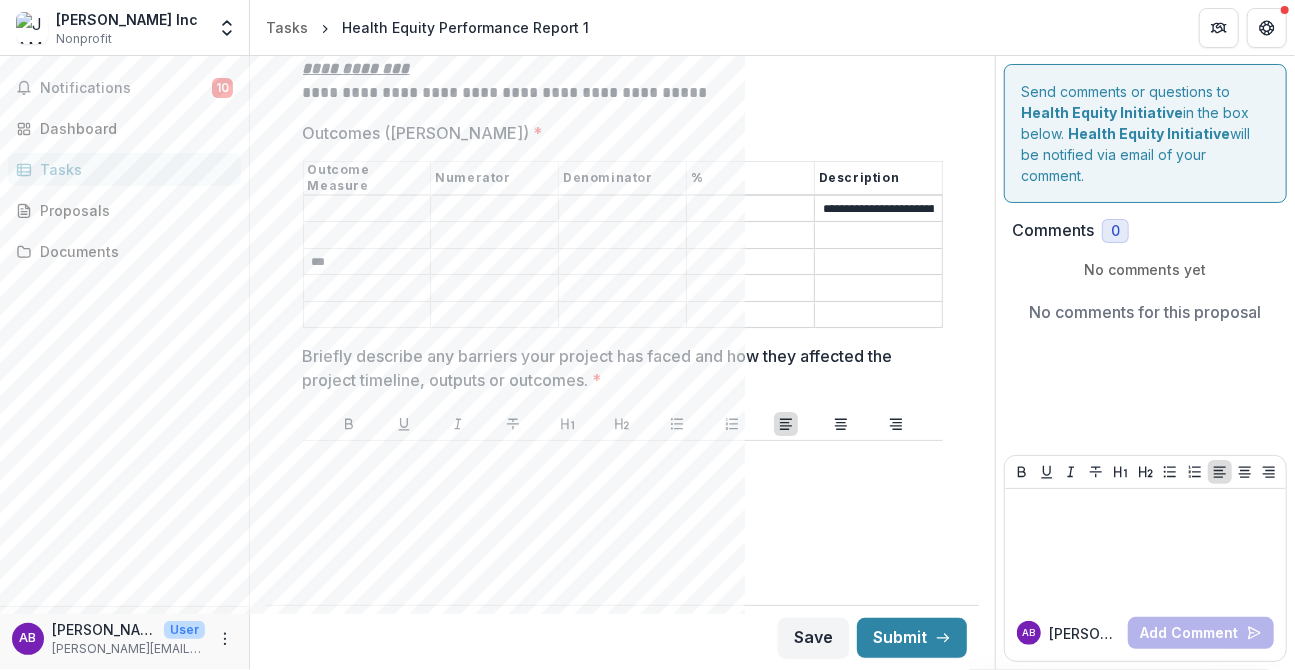 type 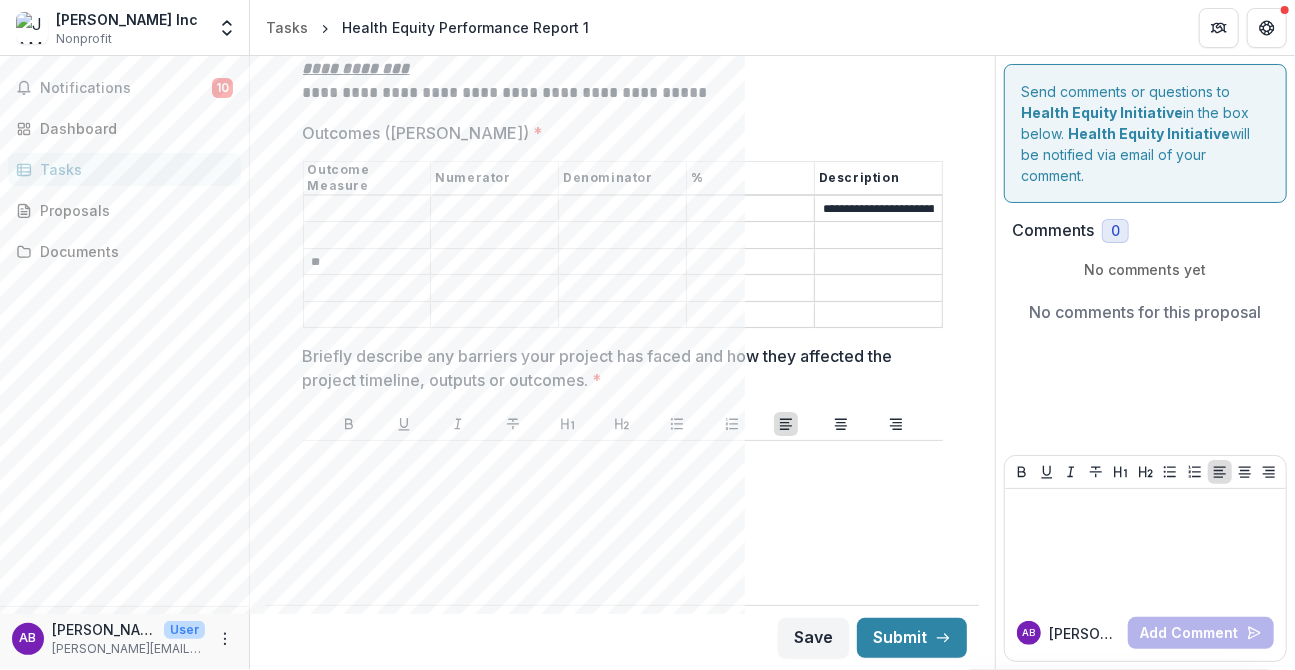 type on "*" 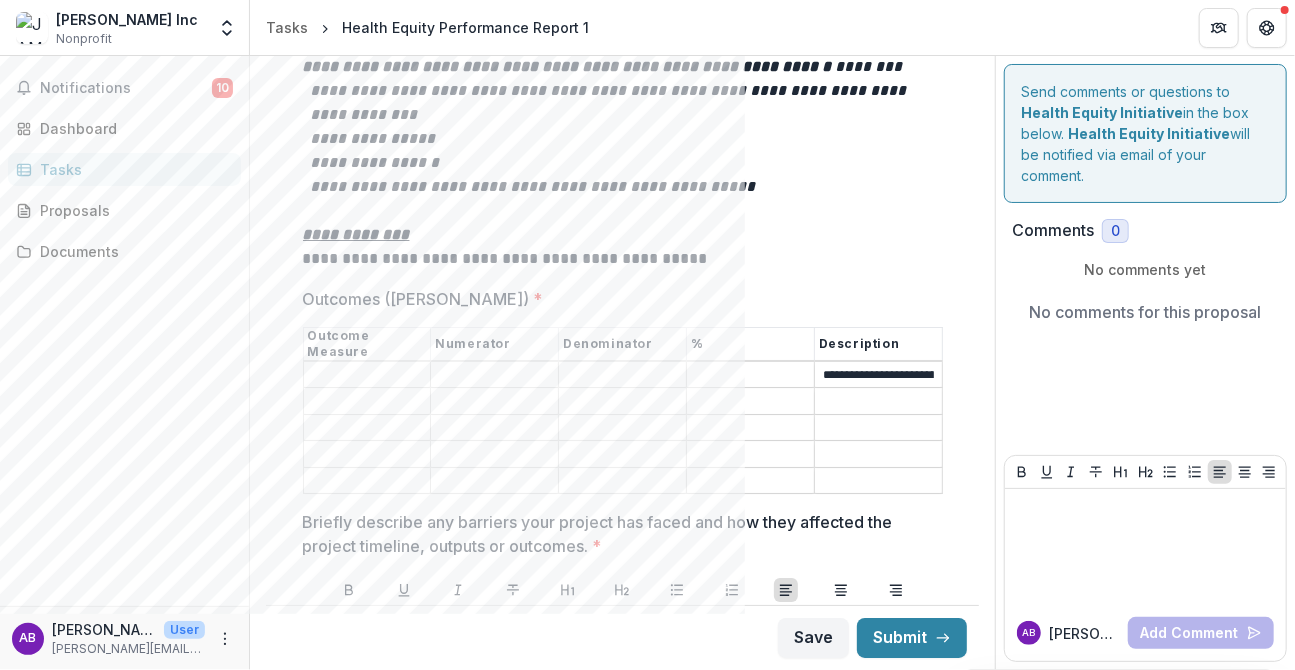scroll, scrollTop: 3500, scrollLeft: 0, axis: vertical 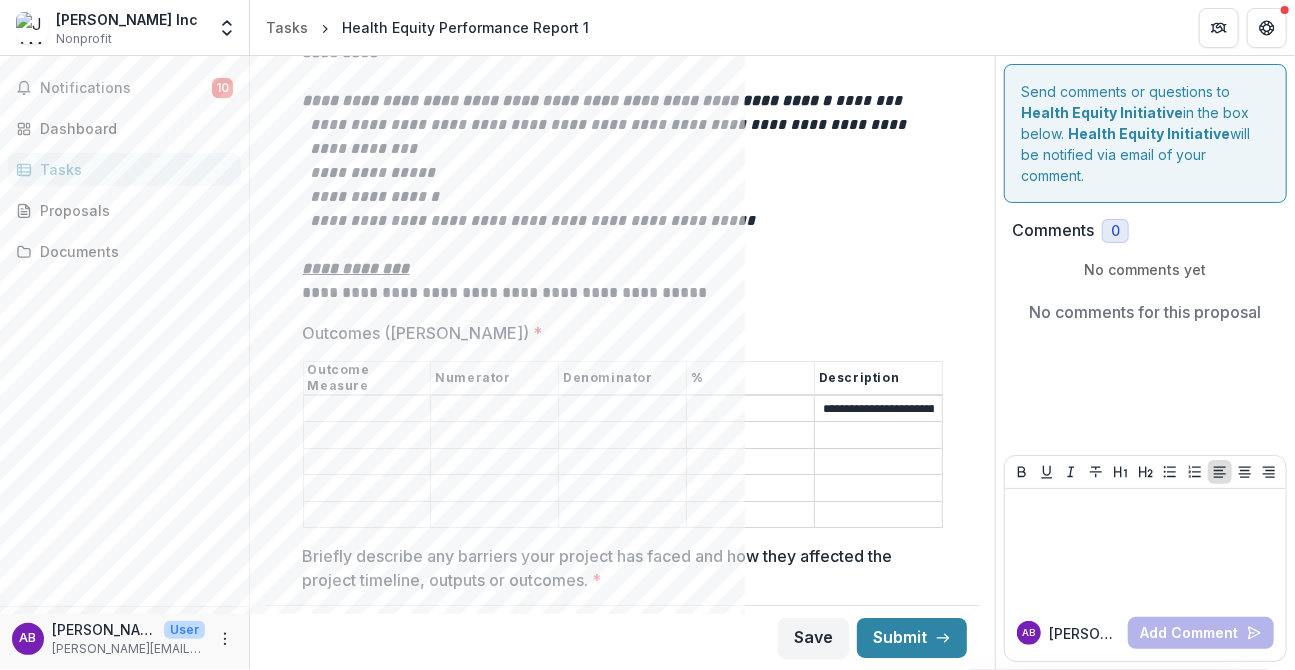 type 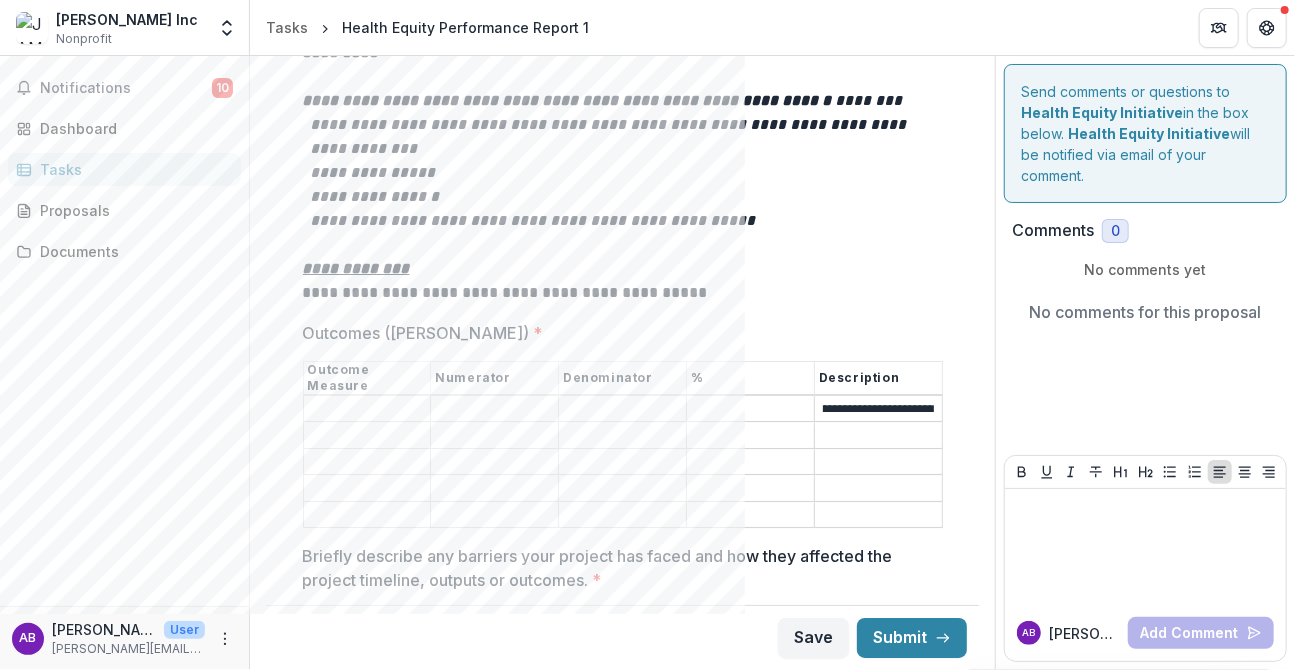 scroll, scrollTop: 0, scrollLeft: 0, axis: both 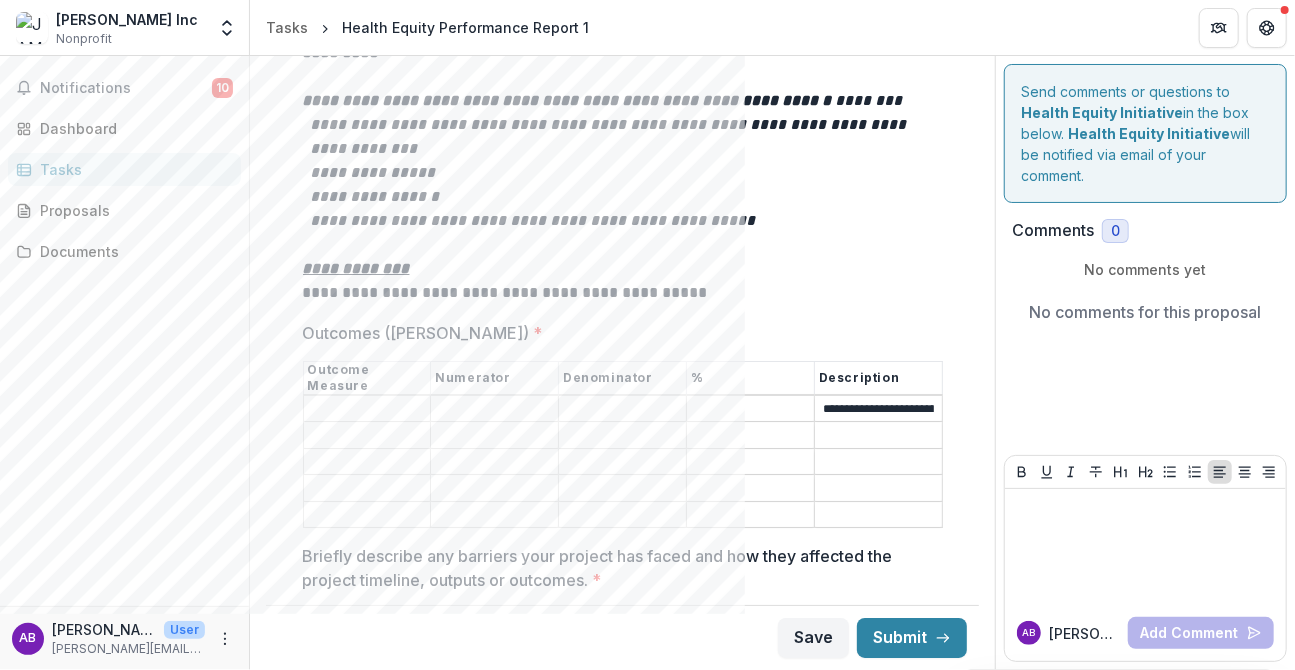 drag, startPoint x: 935, startPoint y: 369, endPoint x: 785, endPoint y: 356, distance: 150.56229 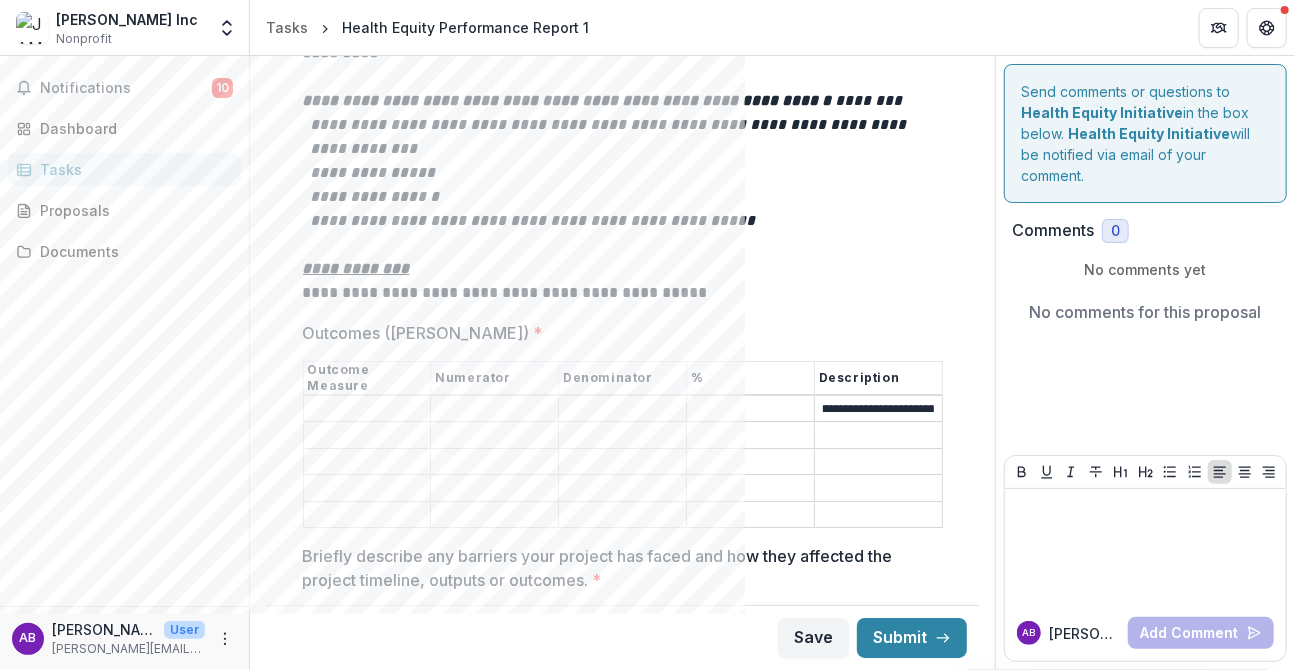scroll, scrollTop: 0, scrollLeft: 0, axis: both 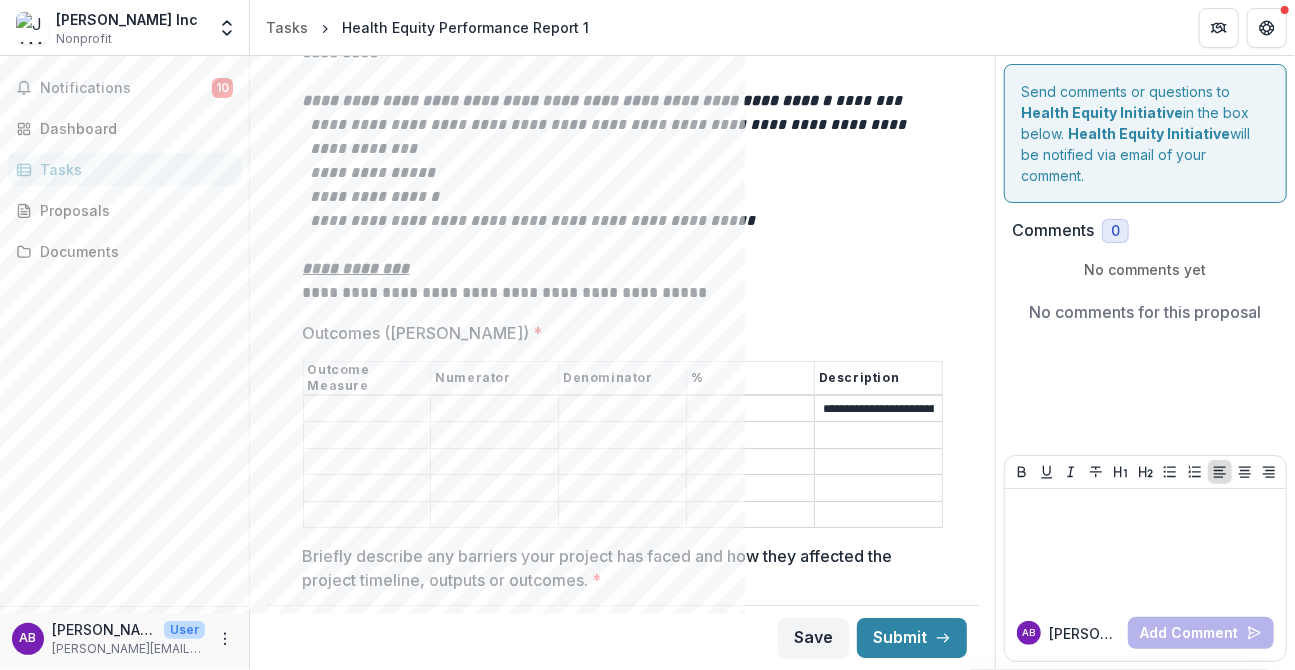 drag, startPoint x: 934, startPoint y: 368, endPoint x: 799, endPoint y: 354, distance: 135.72398 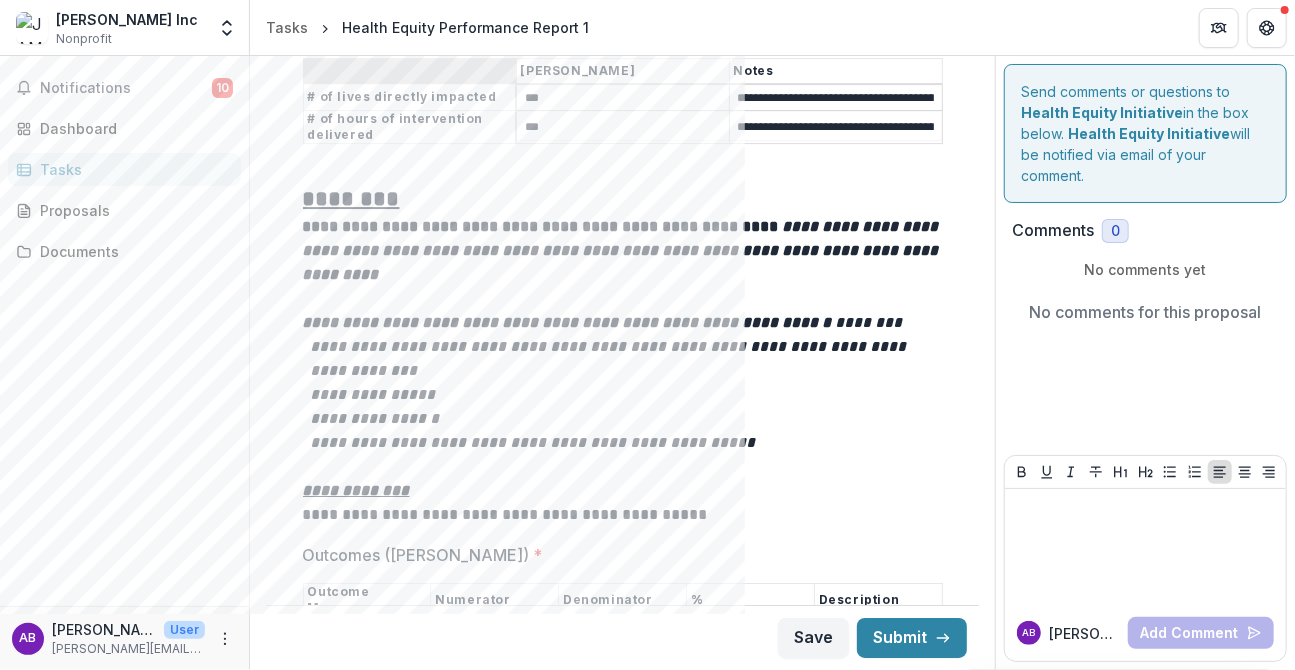 scroll, scrollTop: 3400, scrollLeft: 0, axis: vertical 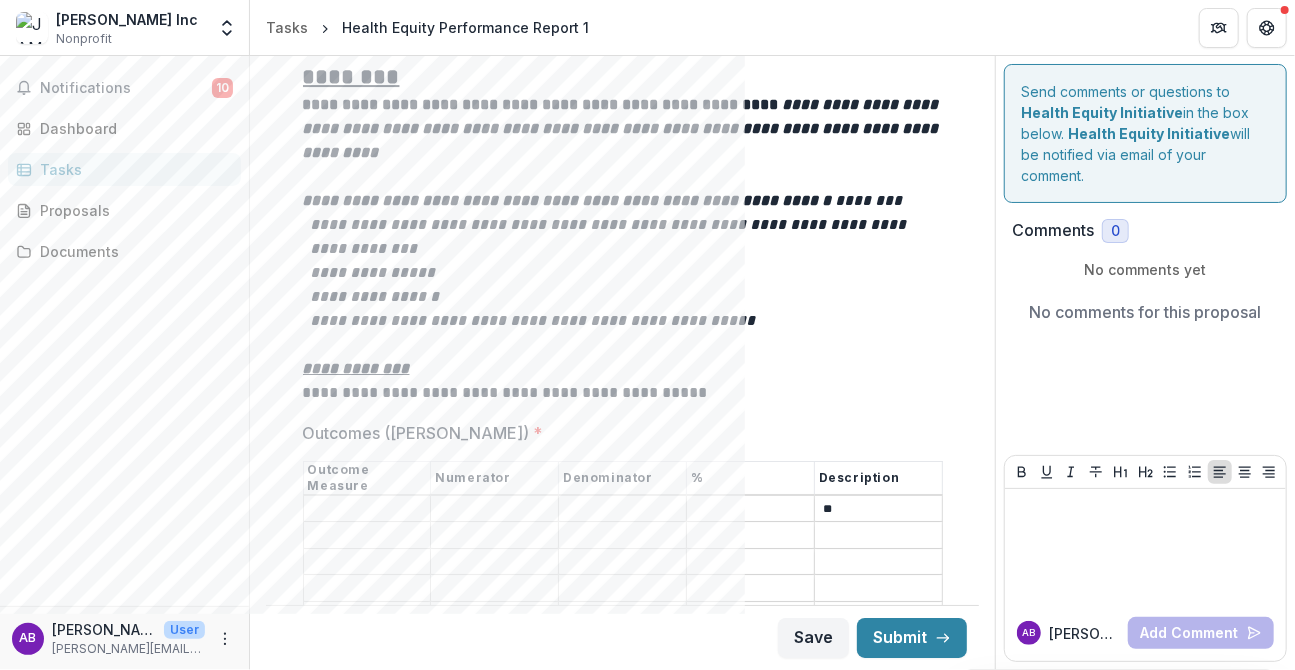 type on "*" 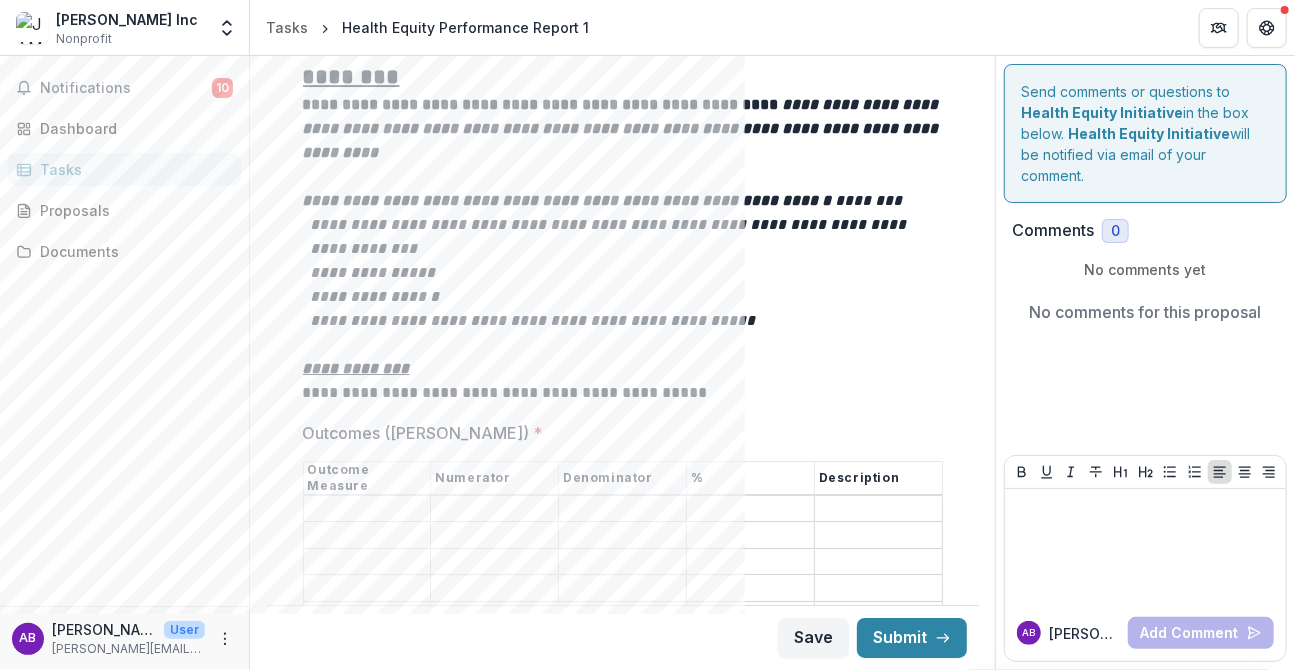 type 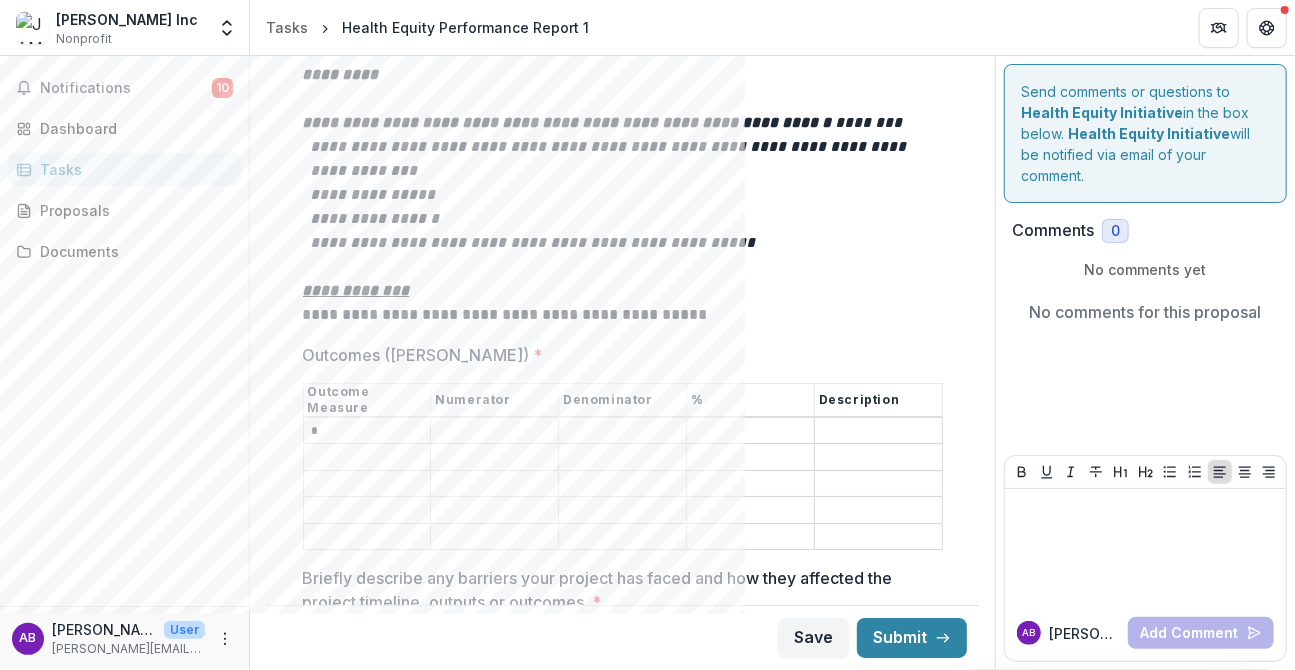 scroll, scrollTop: 3600, scrollLeft: 0, axis: vertical 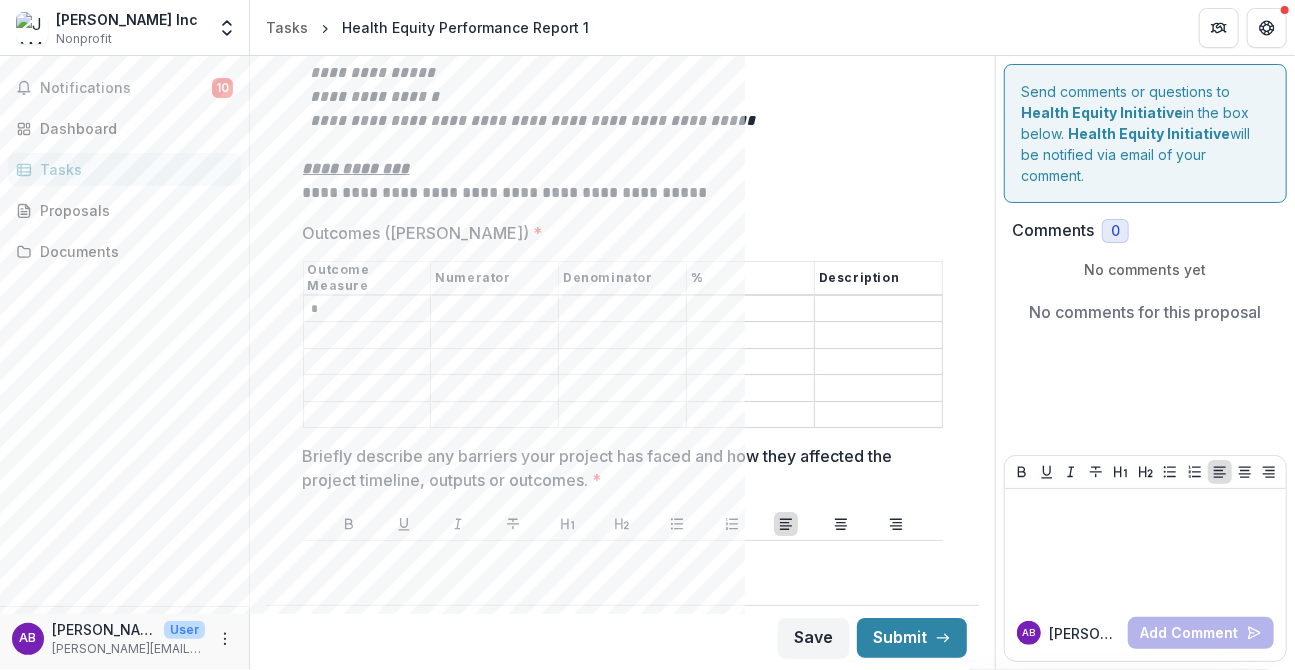 type on "*" 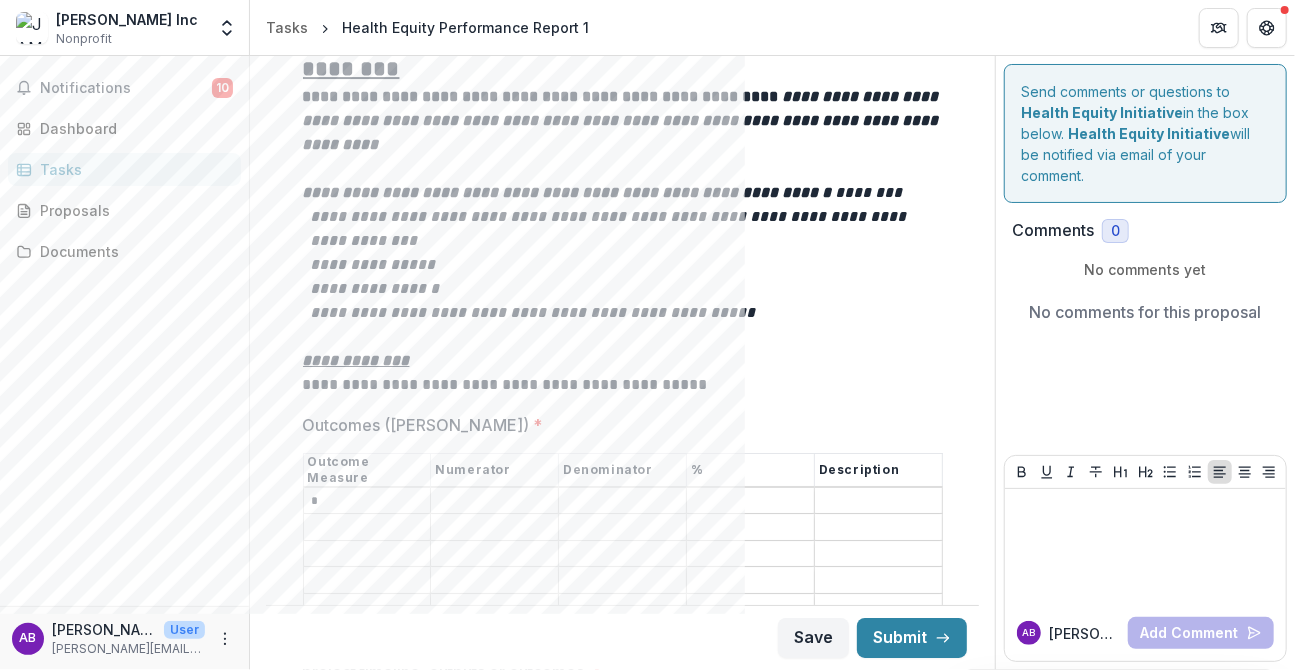 scroll, scrollTop: 3400, scrollLeft: 0, axis: vertical 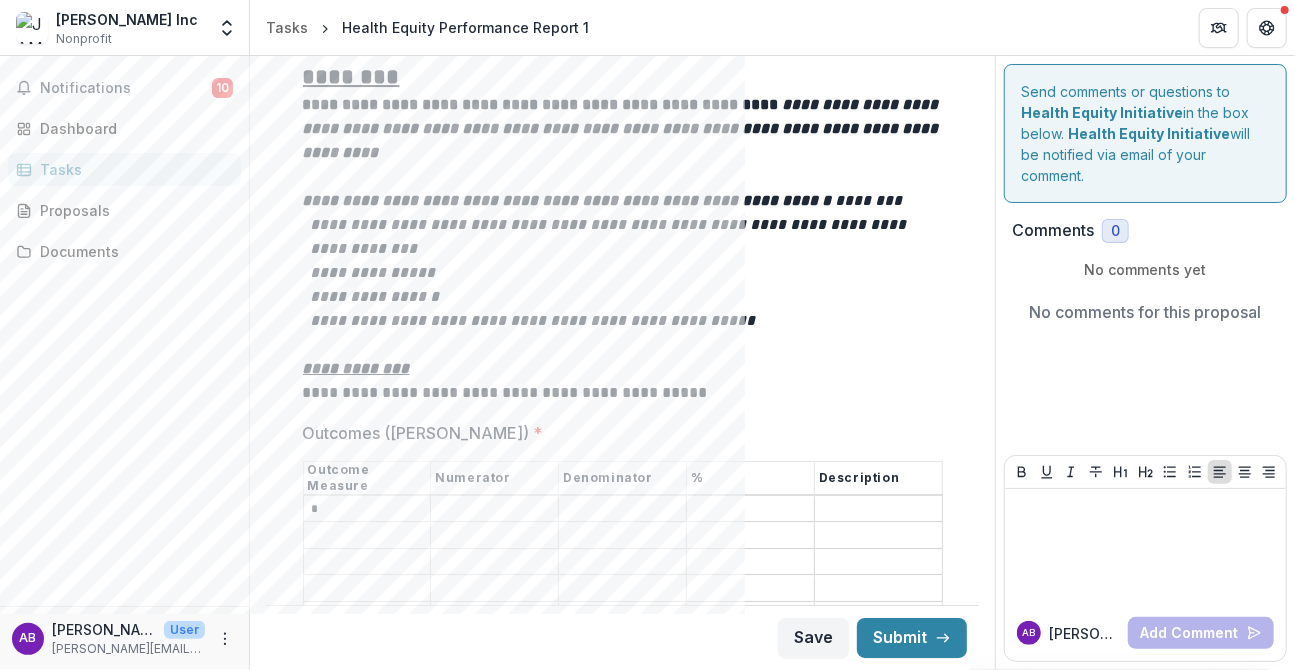 drag, startPoint x: 305, startPoint y: 175, endPoint x: 473, endPoint y: 199, distance: 169.70563 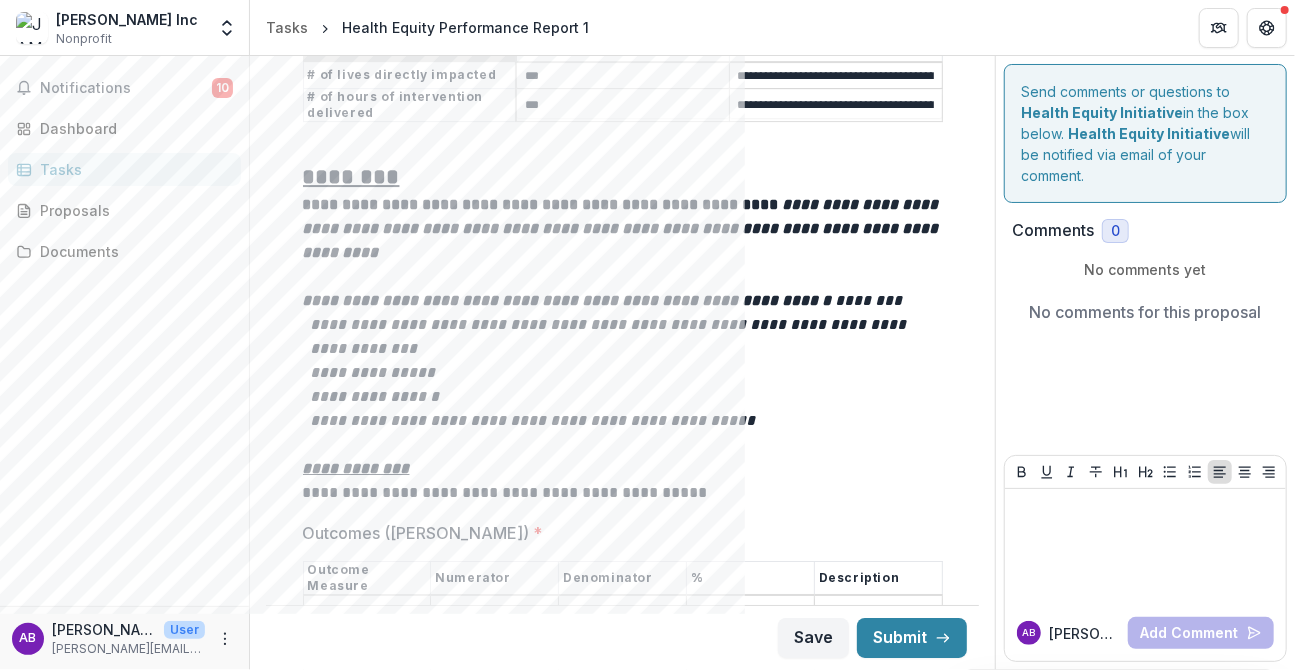 scroll, scrollTop: 3400, scrollLeft: 0, axis: vertical 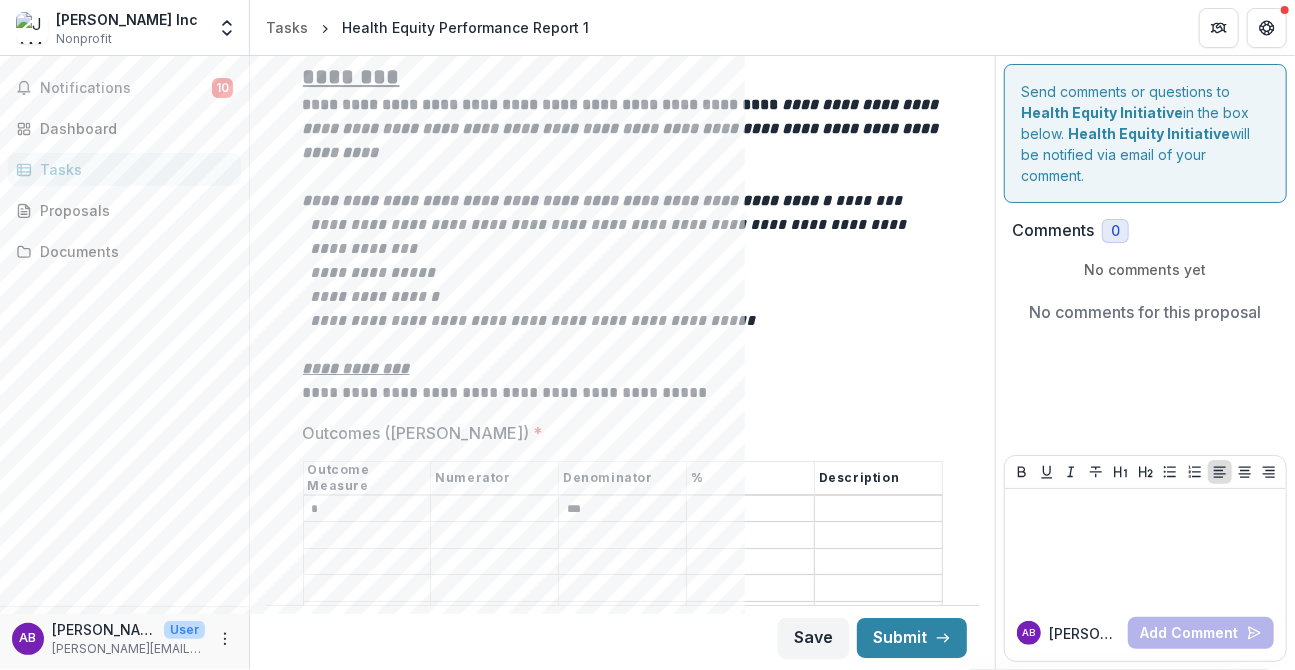 type on "***" 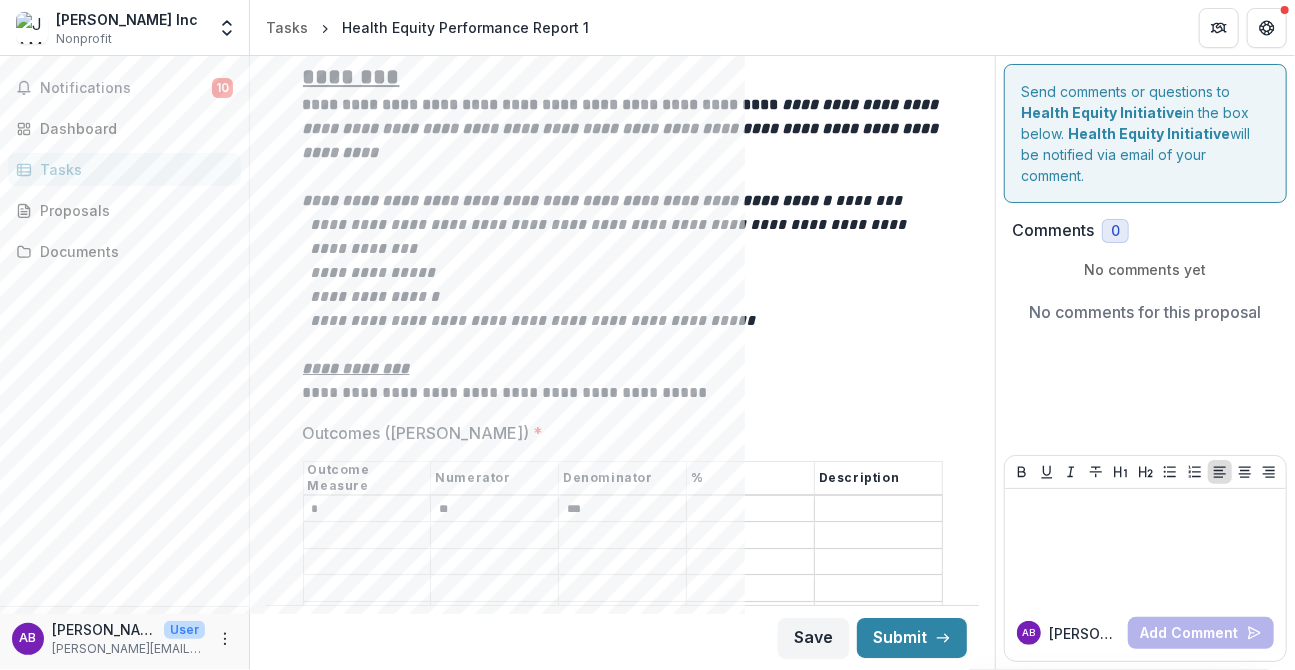 type on "**" 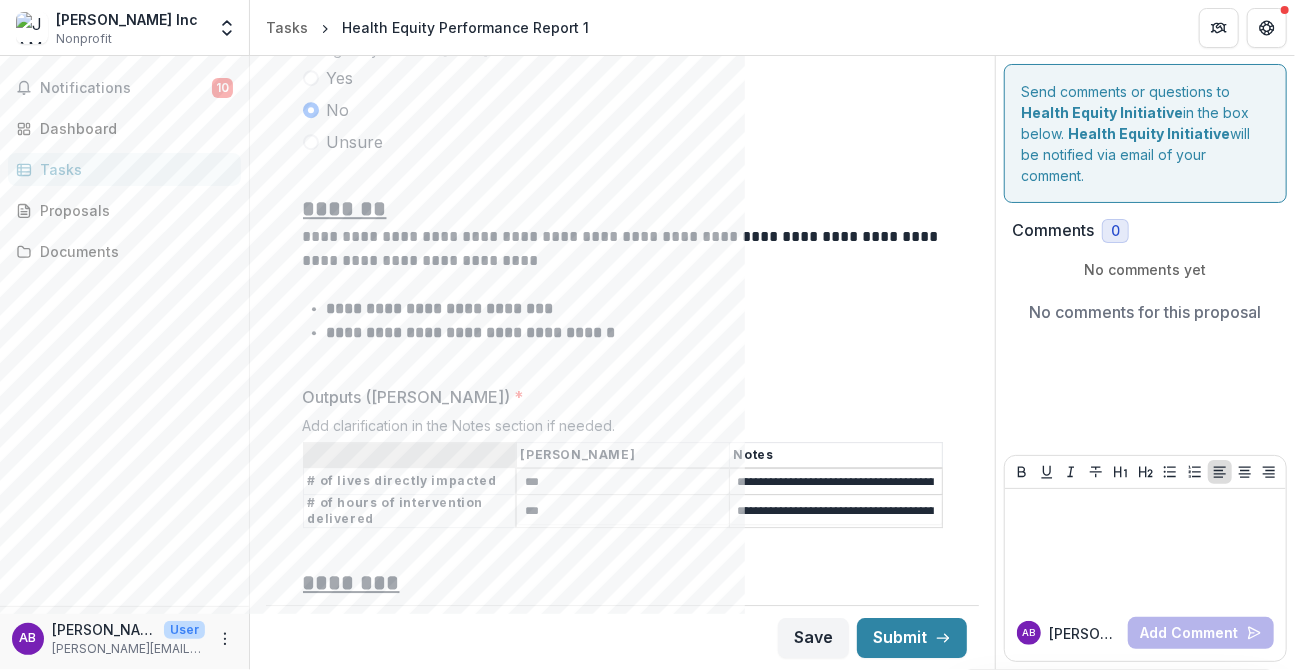 scroll, scrollTop: 2859, scrollLeft: 0, axis: vertical 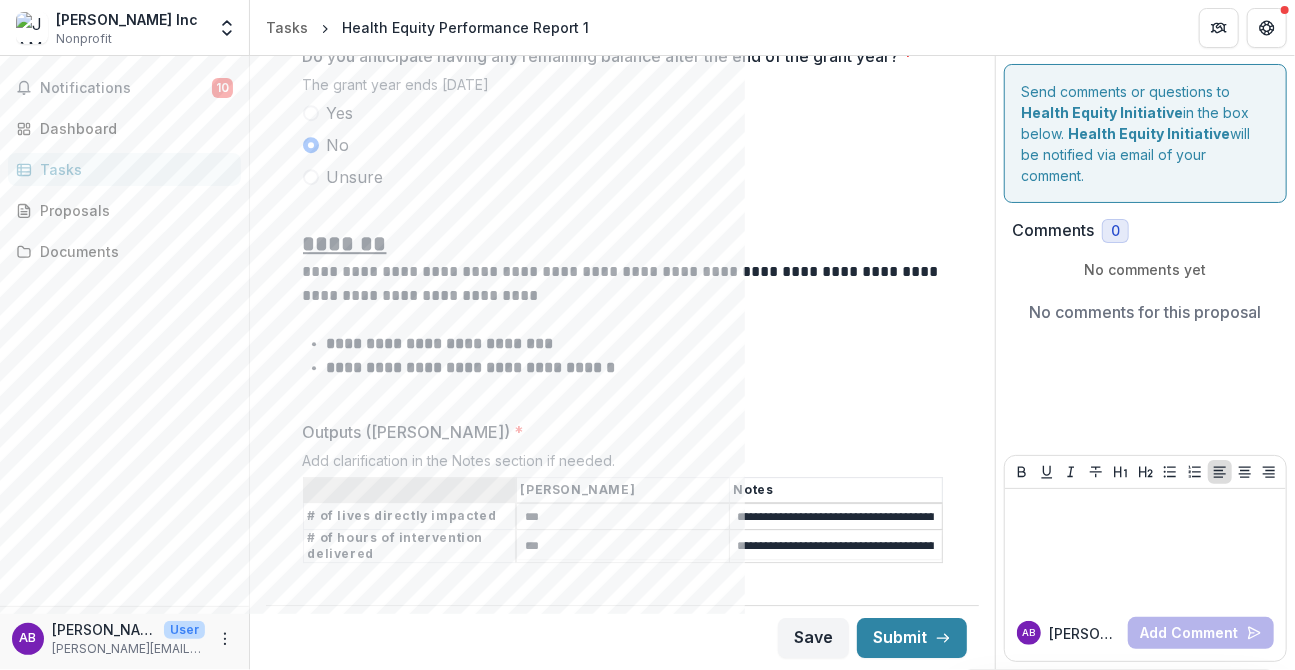 type 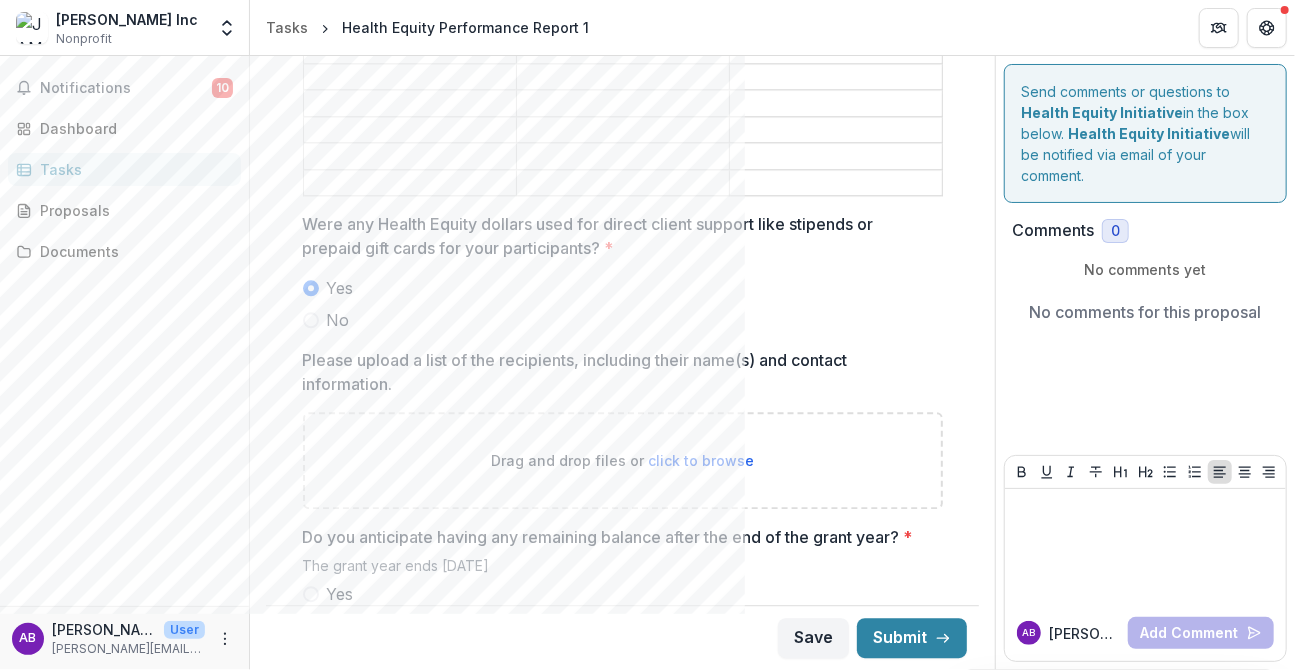 scroll, scrollTop: 2359, scrollLeft: 0, axis: vertical 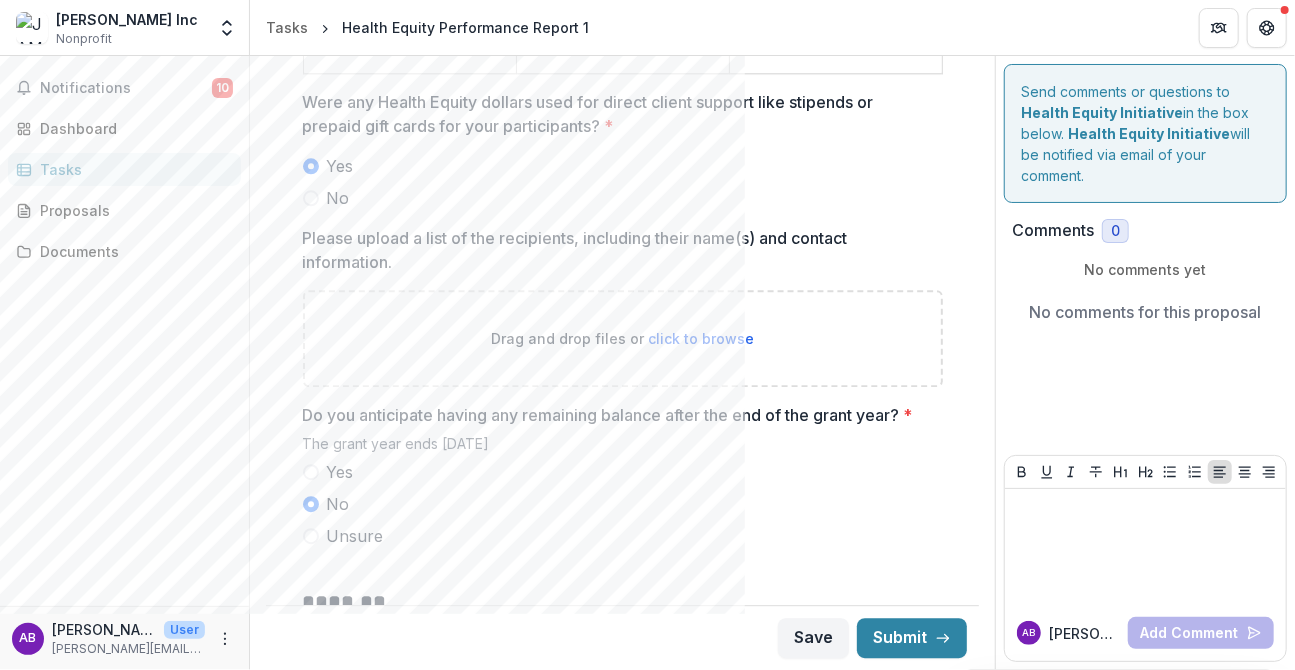 click on "click to browse" at bounding box center [701, 338] 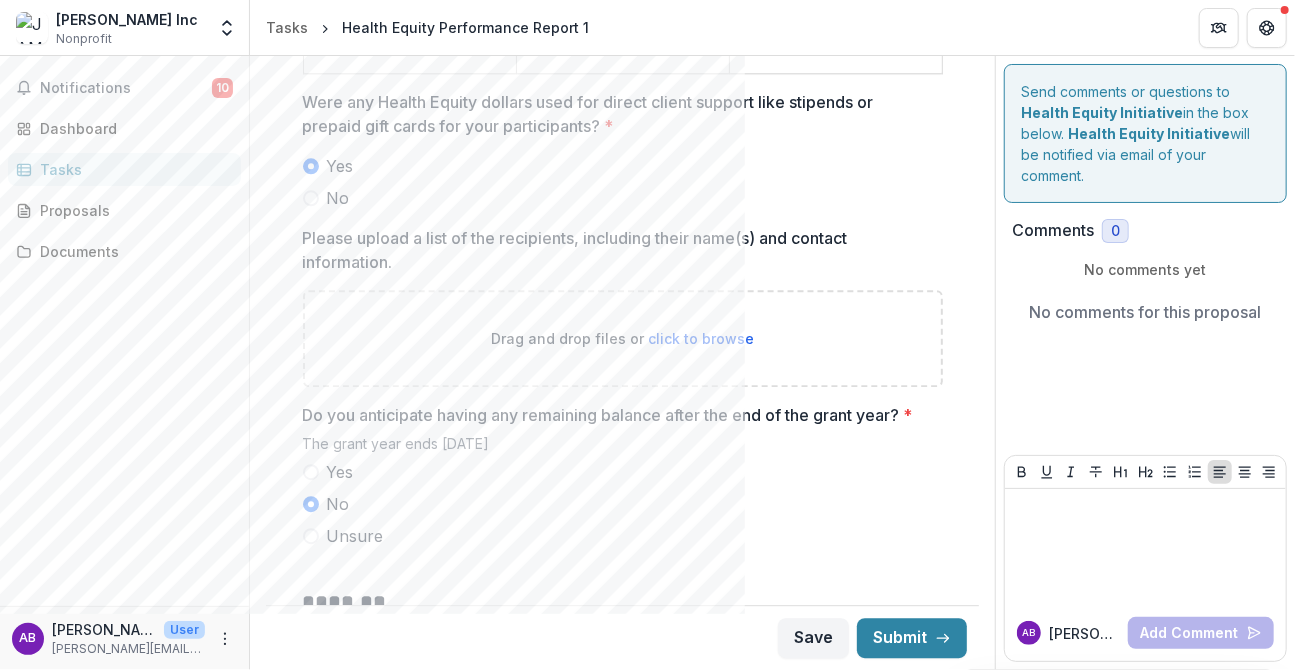 type on "**********" 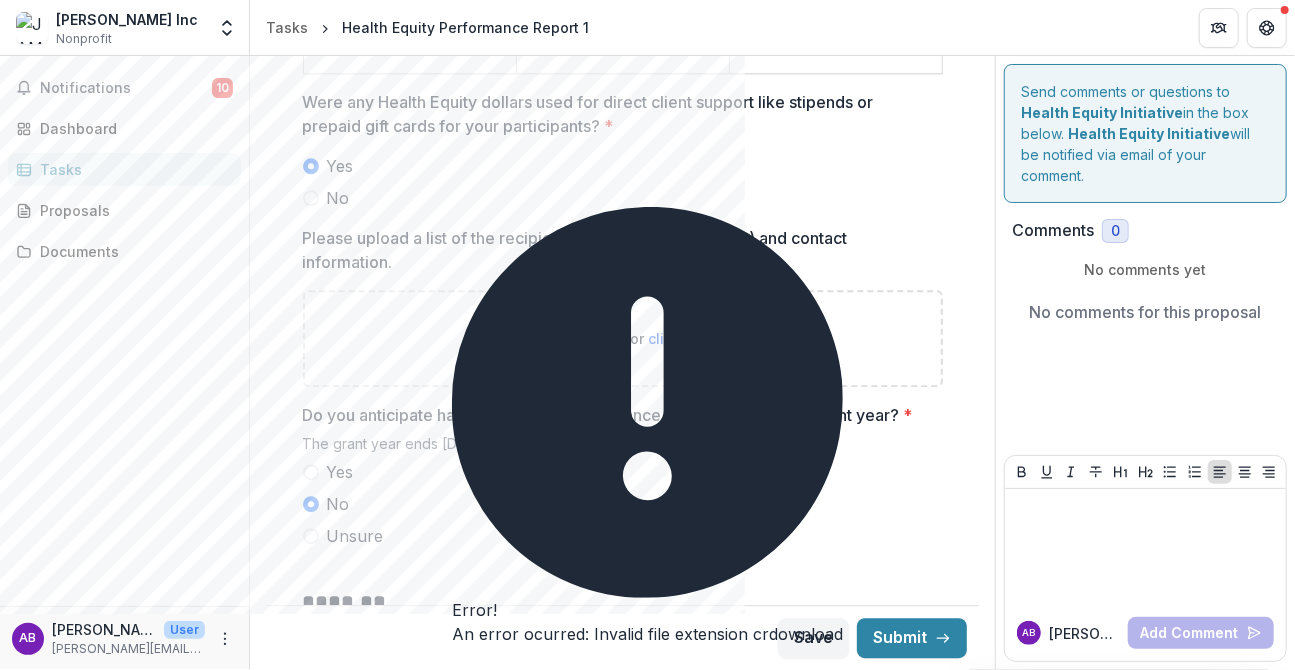 click 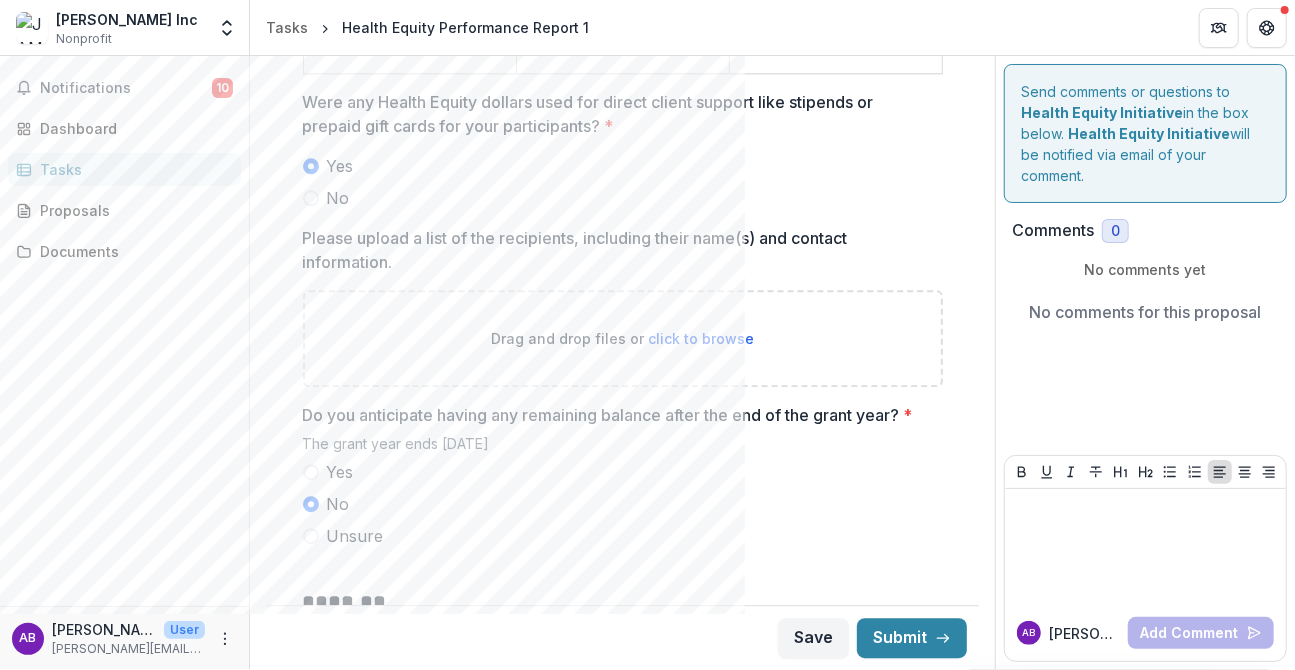 click on "click to browse" at bounding box center (701, 338) 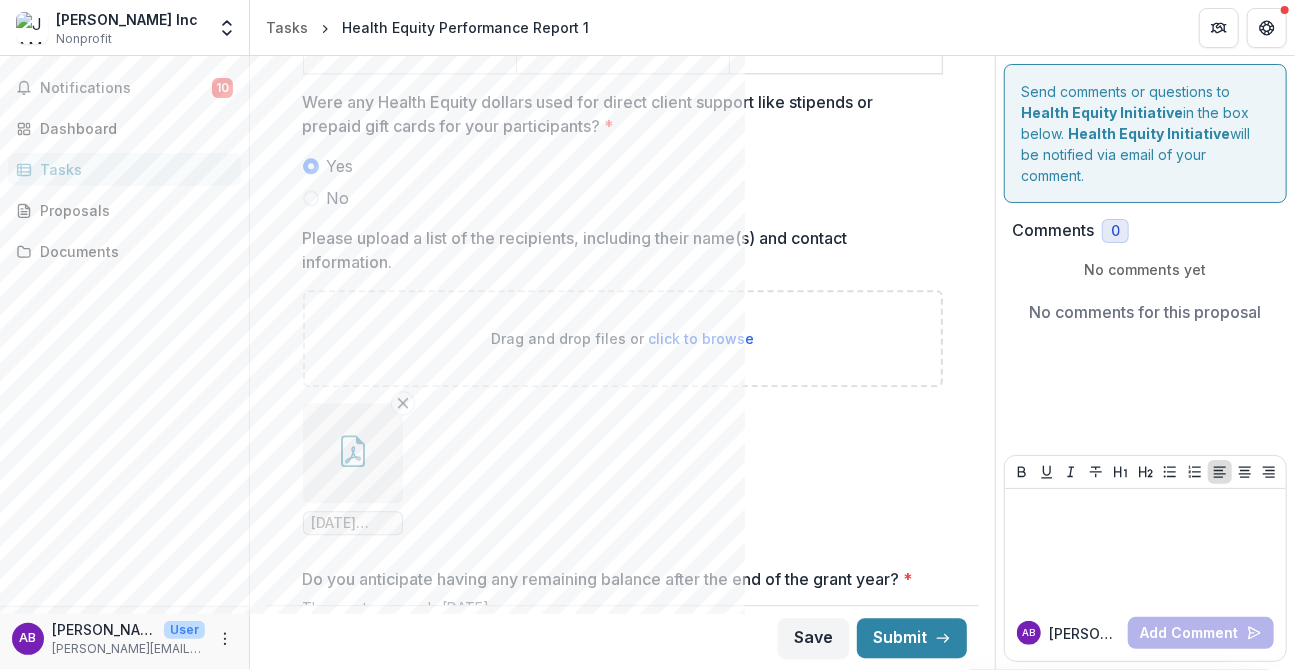 click on "[DATE] stipend receivers.pdf [DATE] stipend receivers.pdf.crdownload" at bounding box center (623, 469) 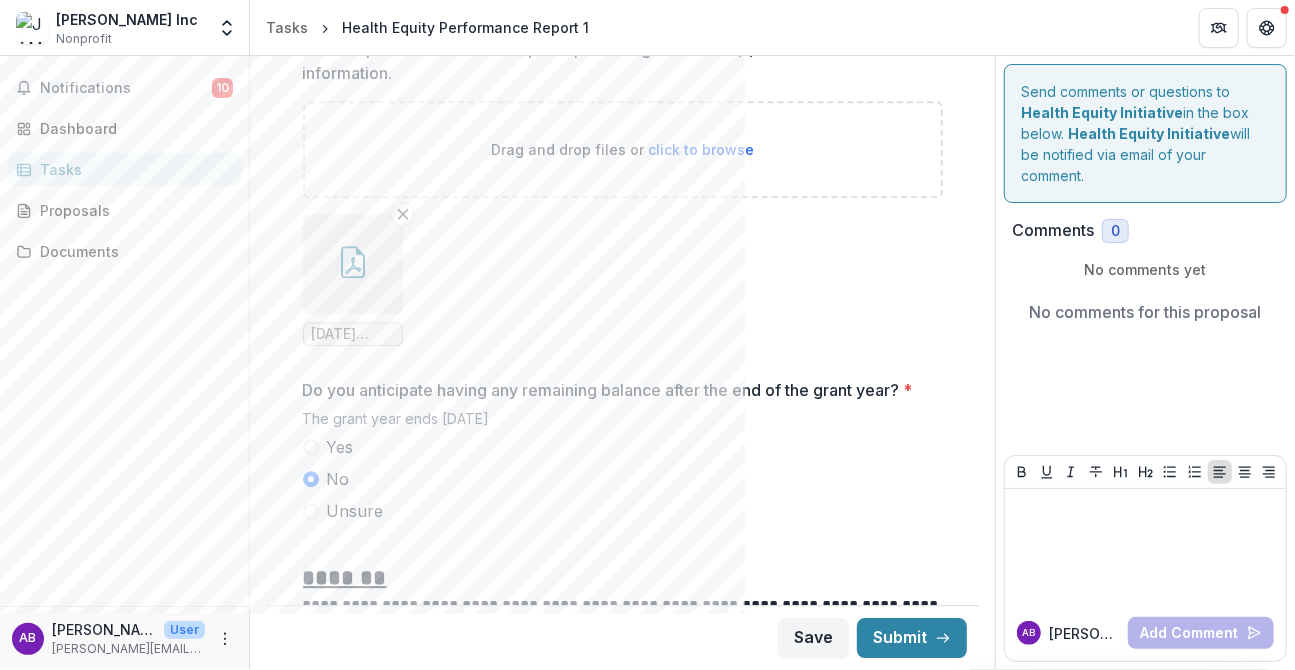 scroll, scrollTop: 2700, scrollLeft: 0, axis: vertical 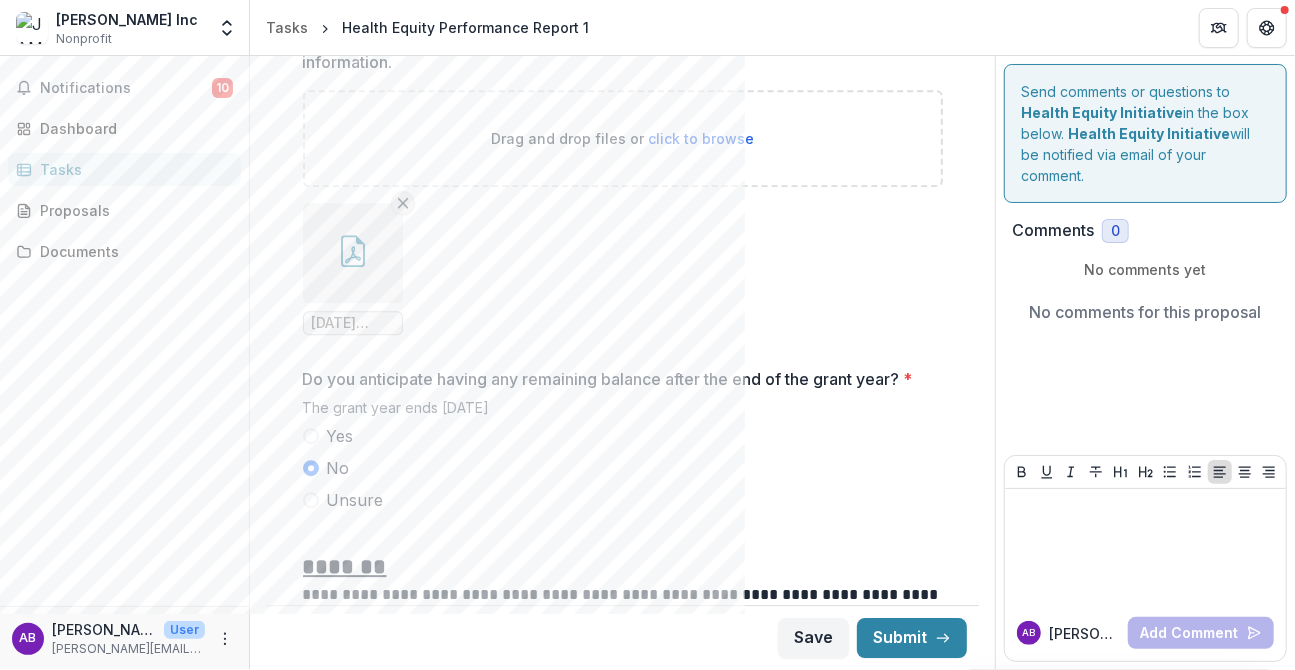 click 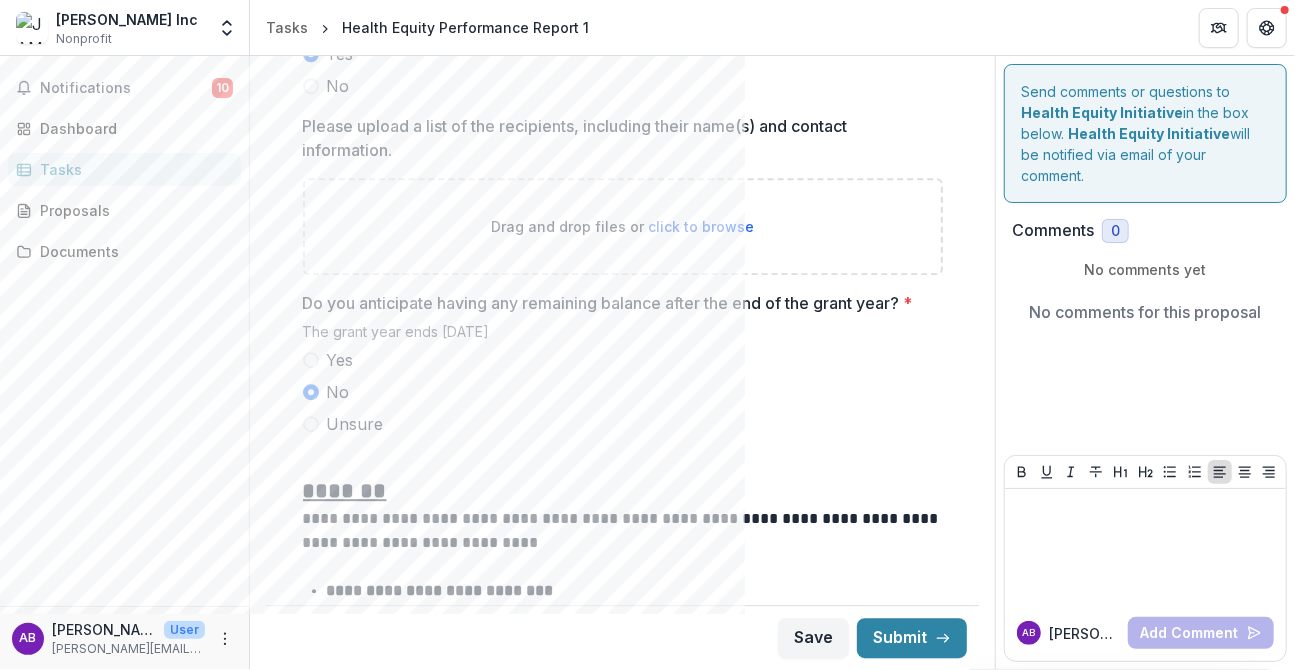 scroll, scrollTop: 2500, scrollLeft: 0, axis: vertical 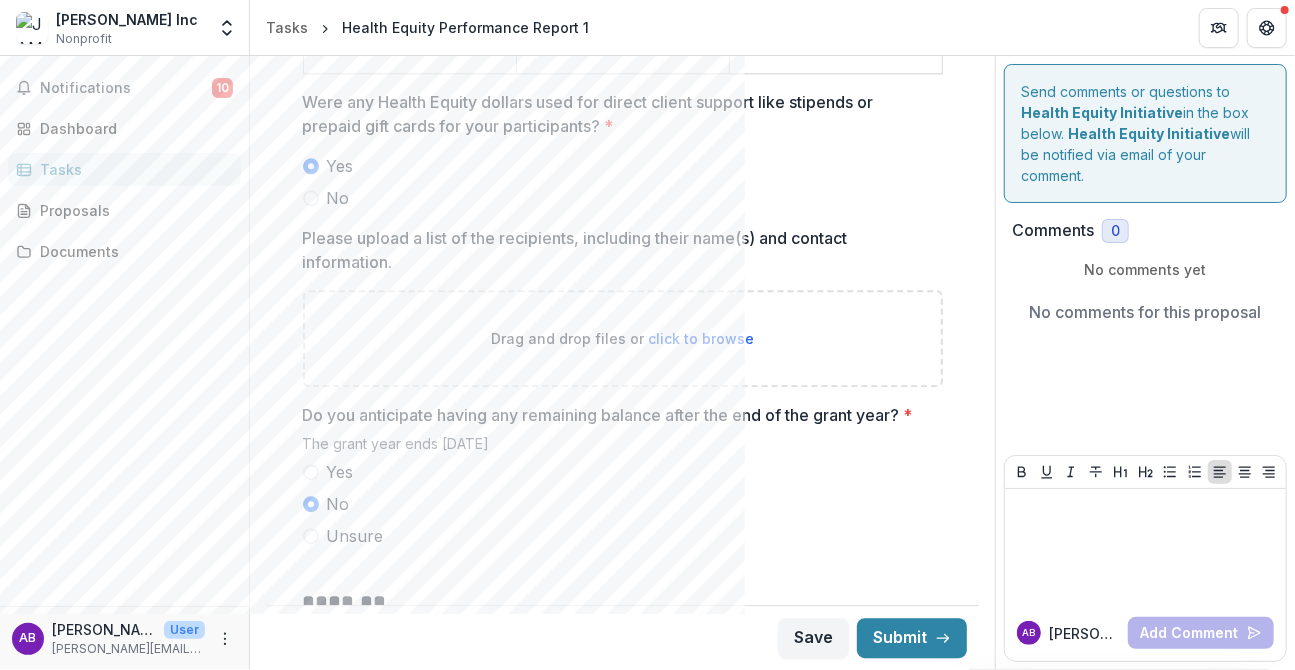 click on "click to browse" at bounding box center (701, 338) 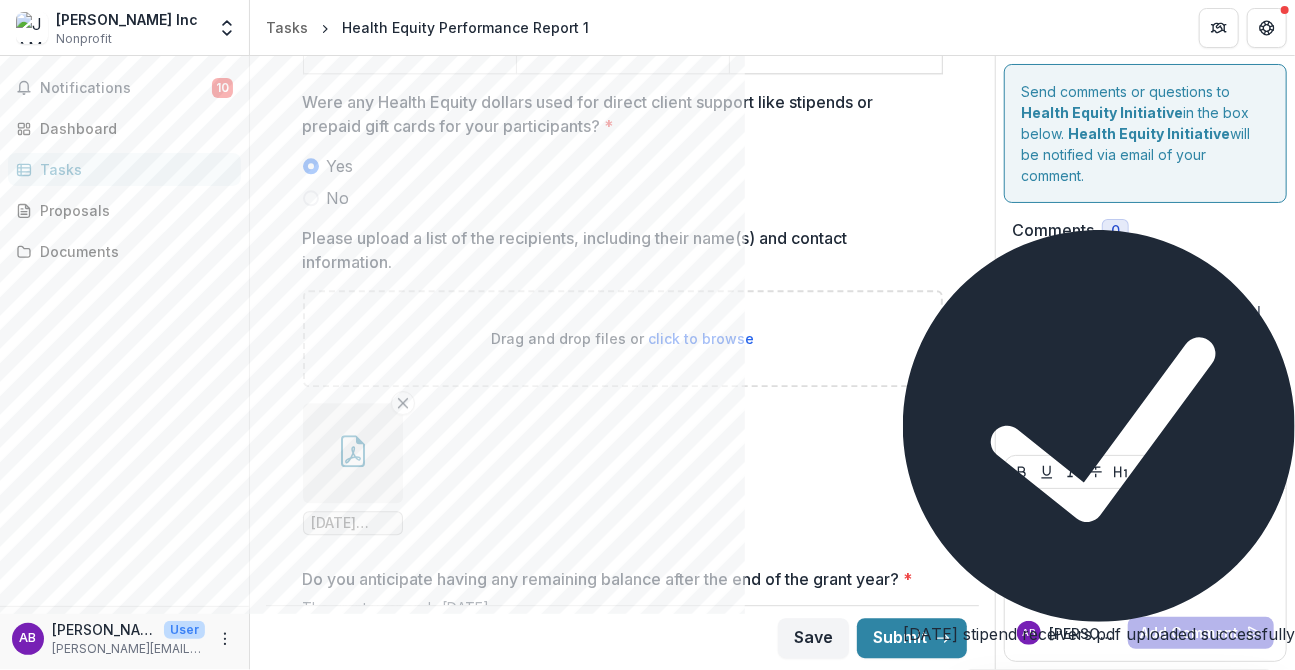 click 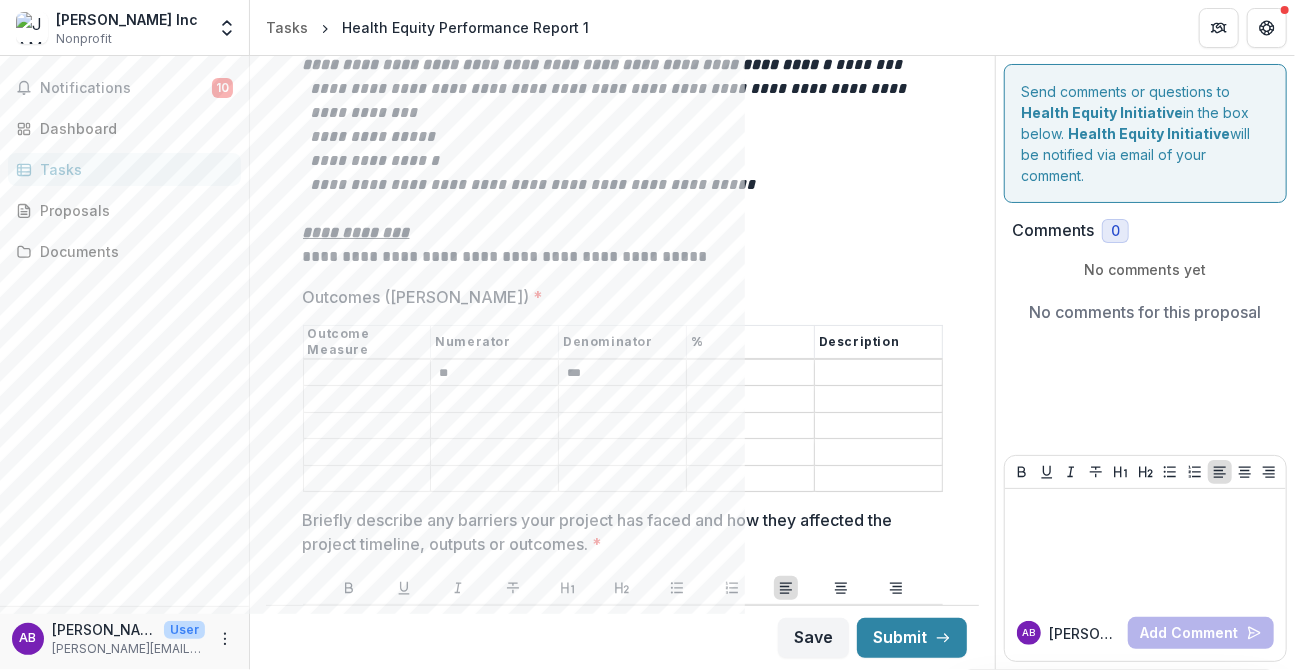 scroll, scrollTop: 3800, scrollLeft: 0, axis: vertical 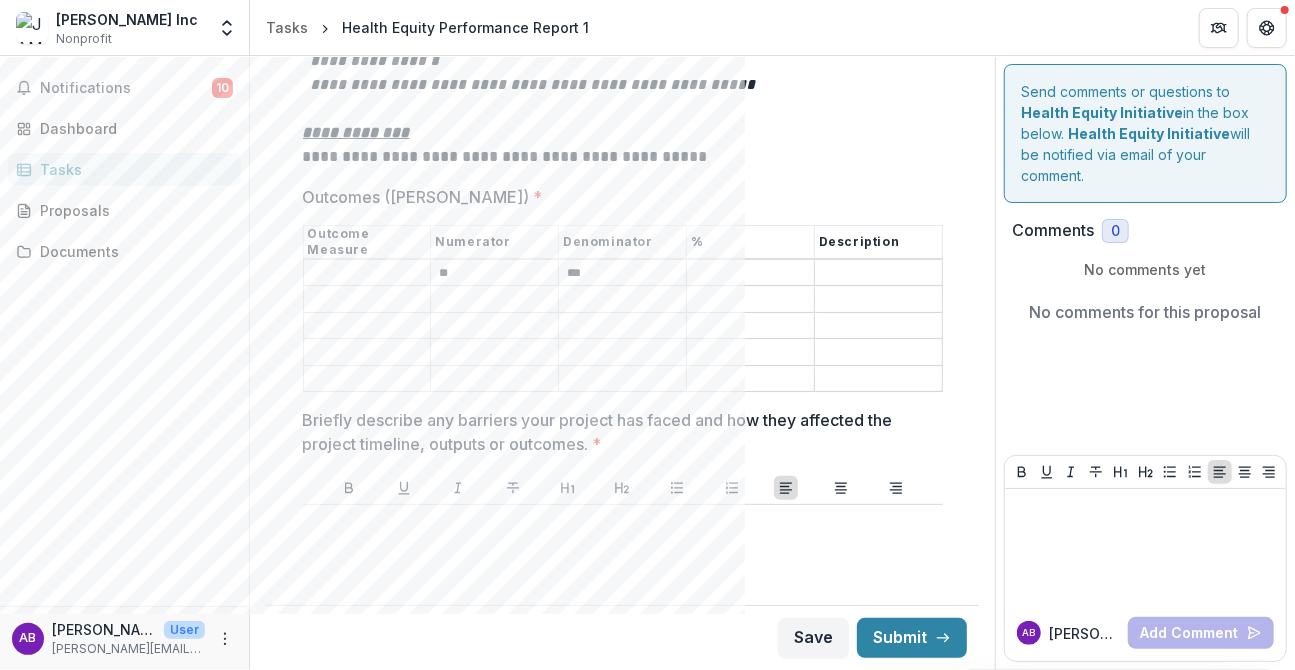 click on "***" at bounding box center [622, 273] 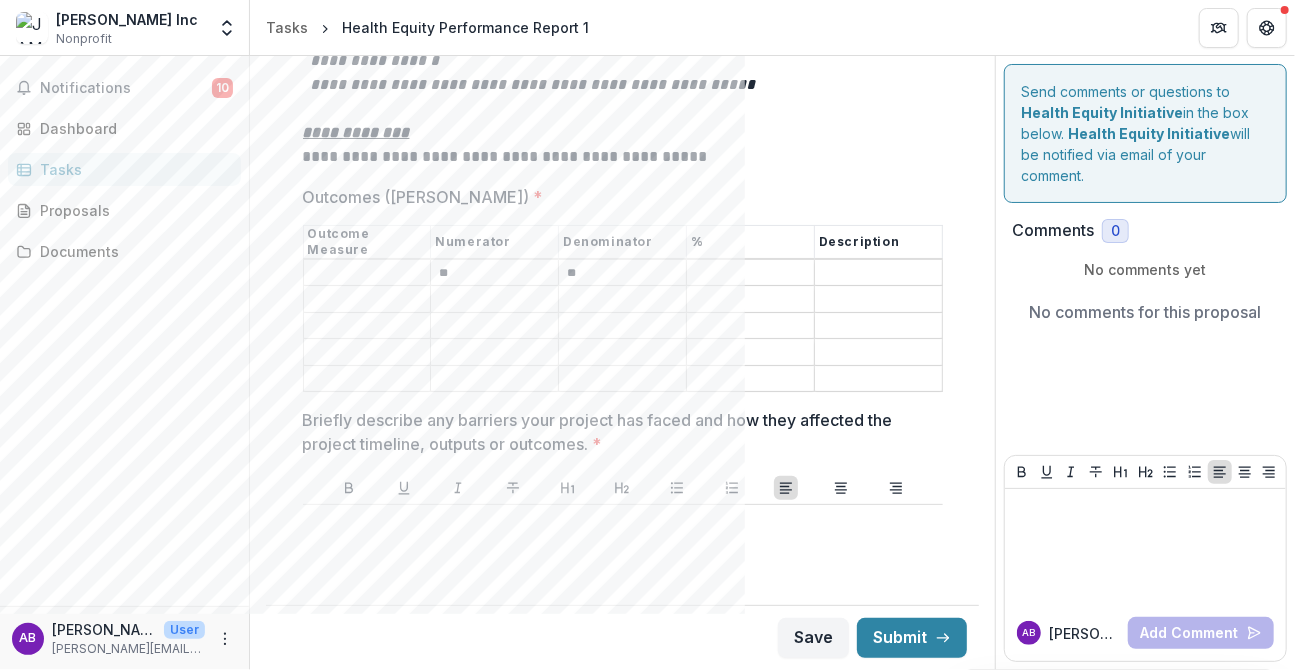 type on "*" 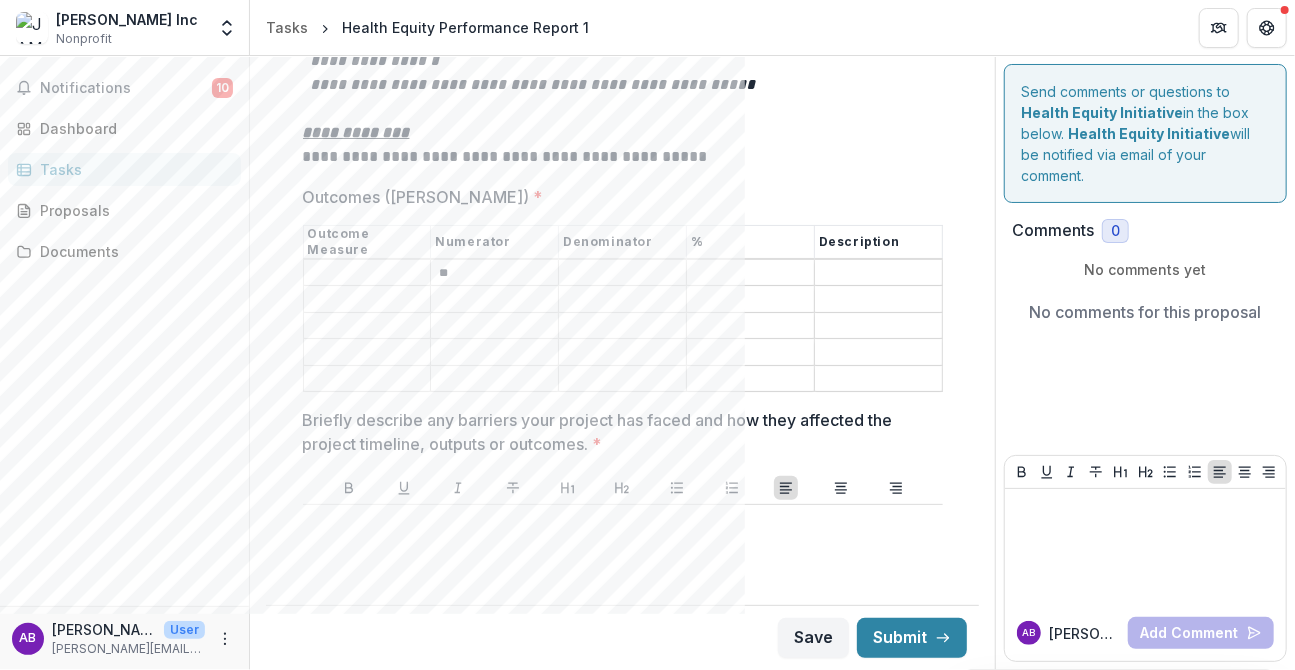 type 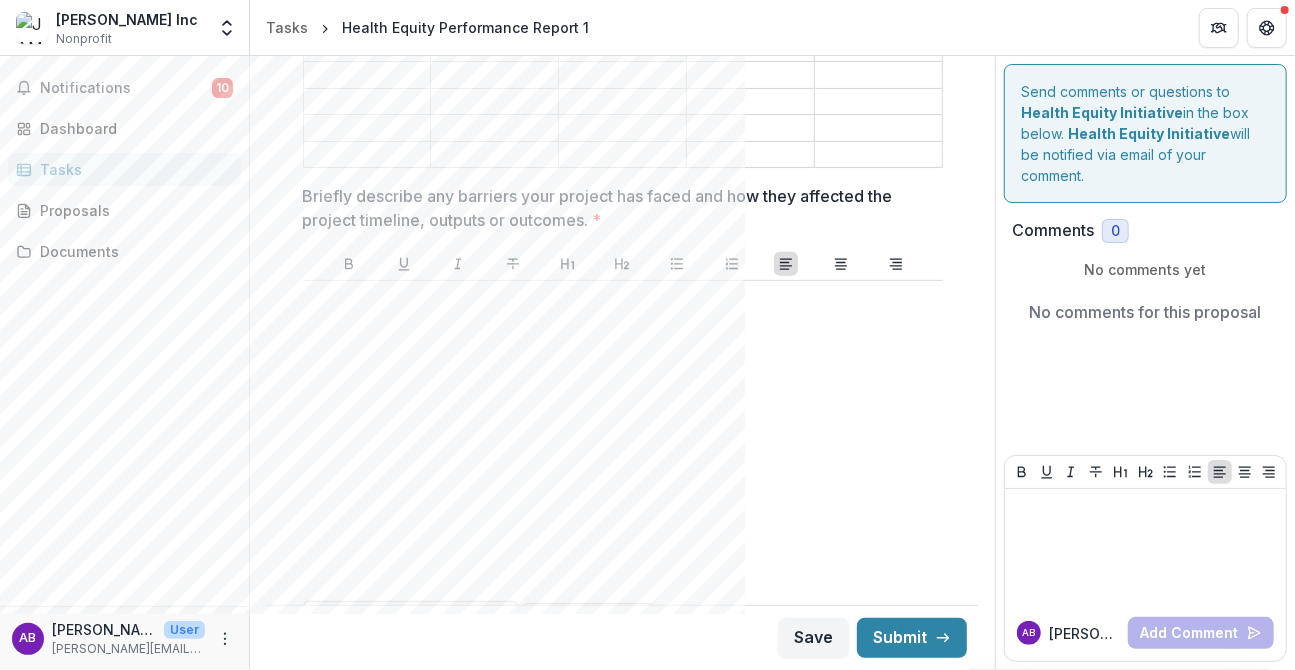 scroll, scrollTop: 3824, scrollLeft: 0, axis: vertical 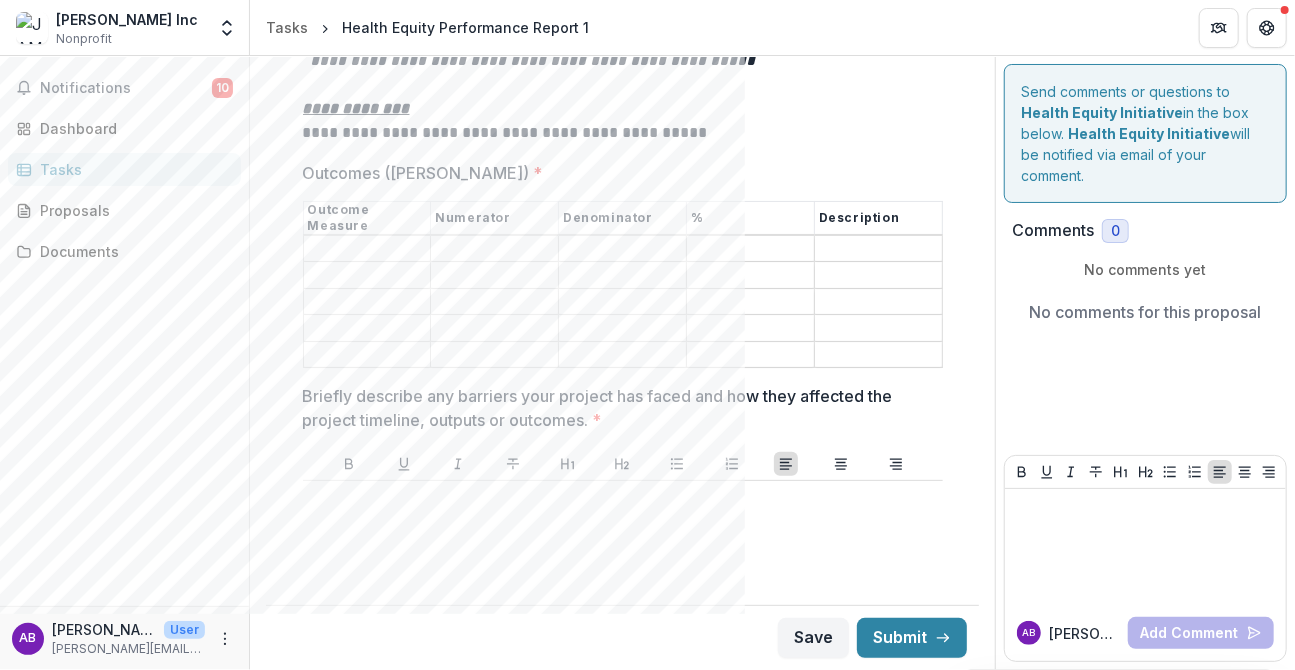 type 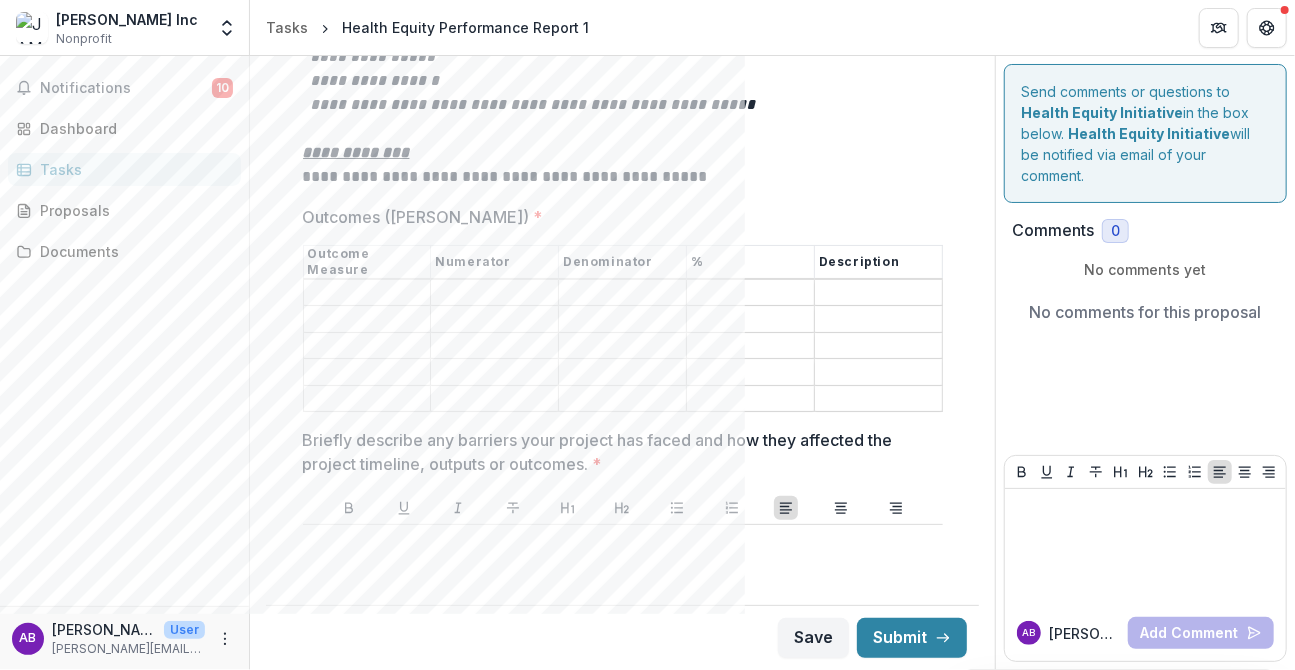 scroll, scrollTop: 3824, scrollLeft: 0, axis: vertical 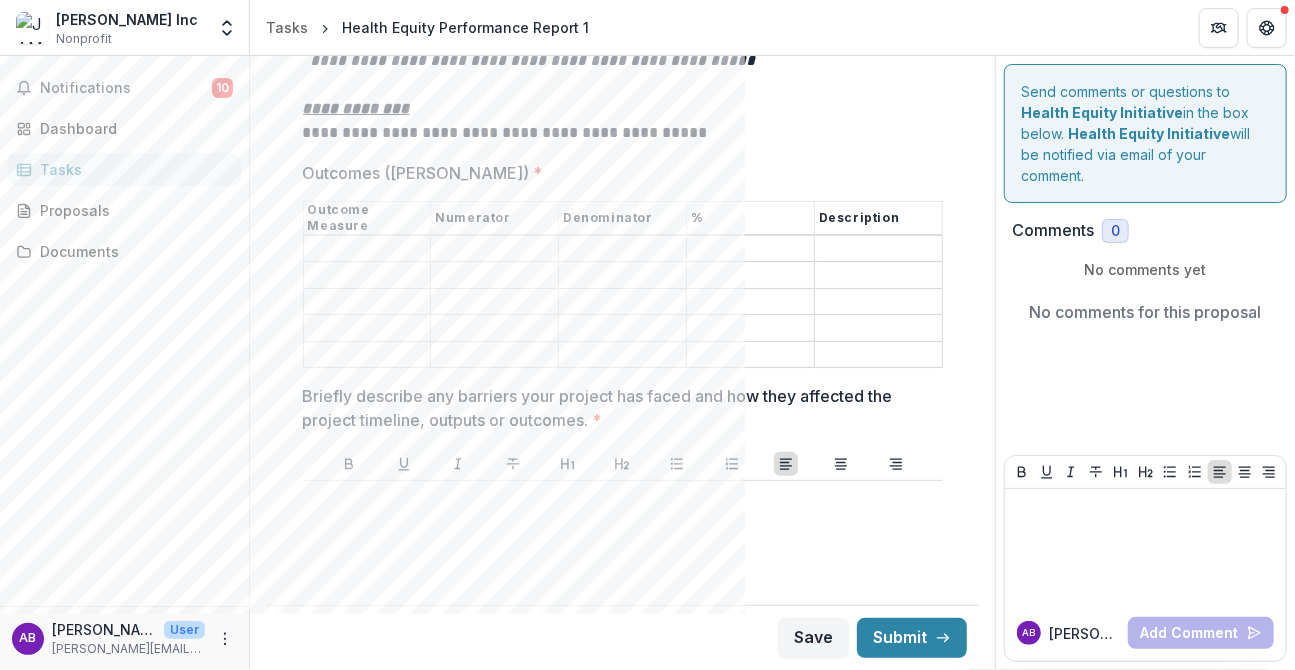 click at bounding box center [623, 500] 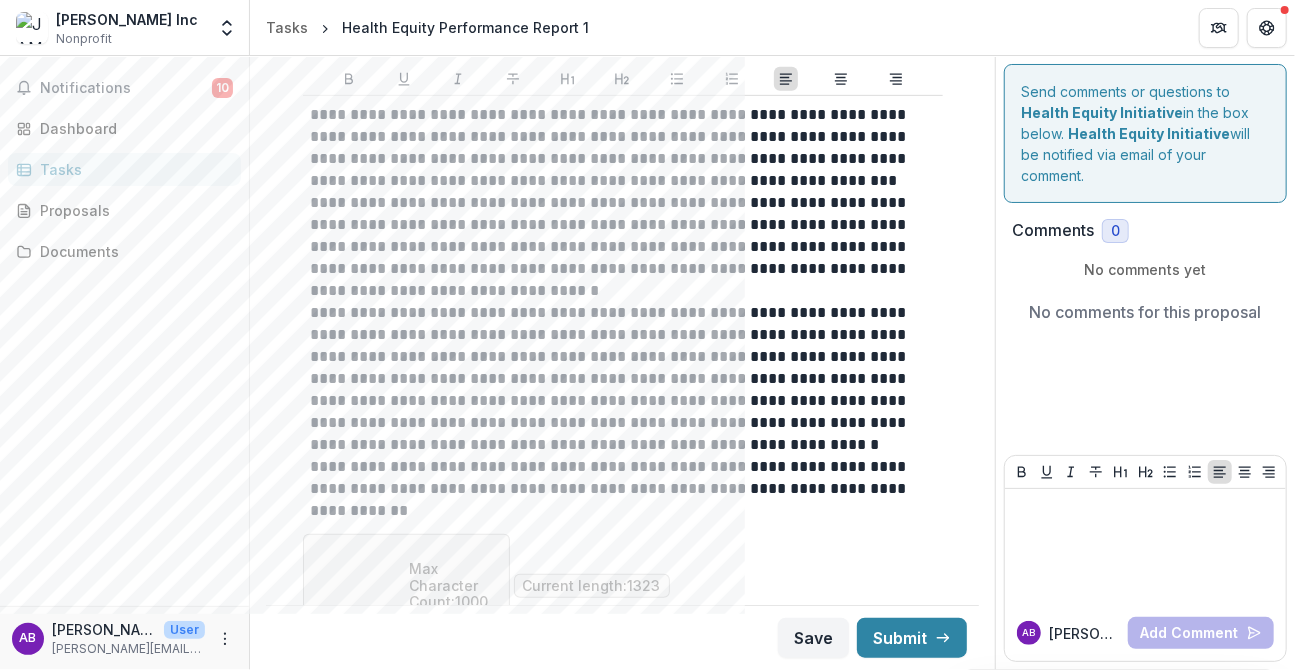 scroll, scrollTop: 4219, scrollLeft: 0, axis: vertical 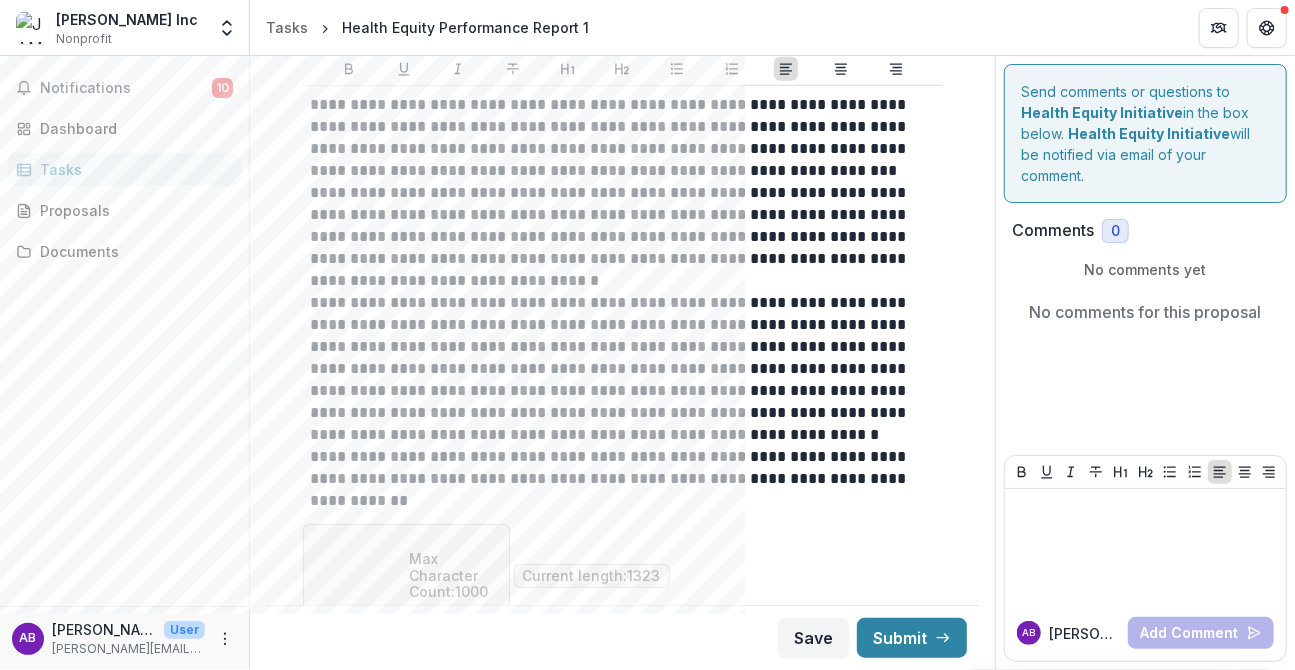 drag, startPoint x: 545, startPoint y: 444, endPoint x: 351, endPoint y: 184, distance: 324.401 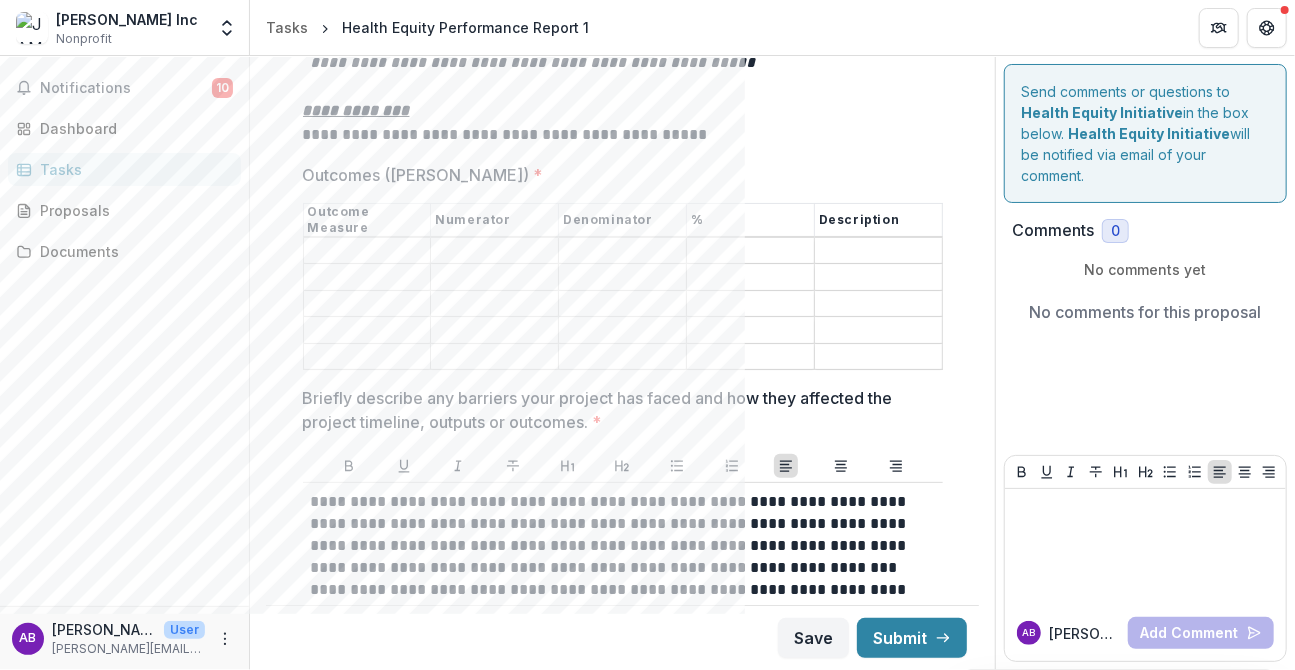 scroll, scrollTop: 3819, scrollLeft: 0, axis: vertical 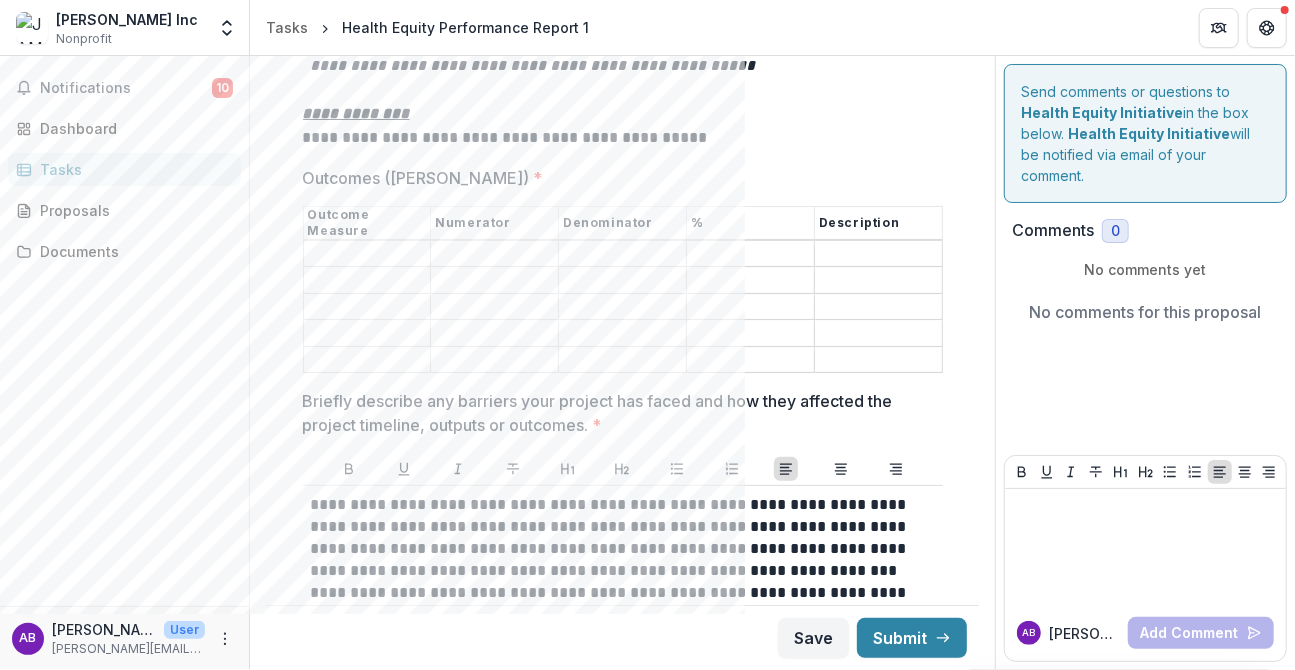 click on "**********" at bounding box center [623, 703] 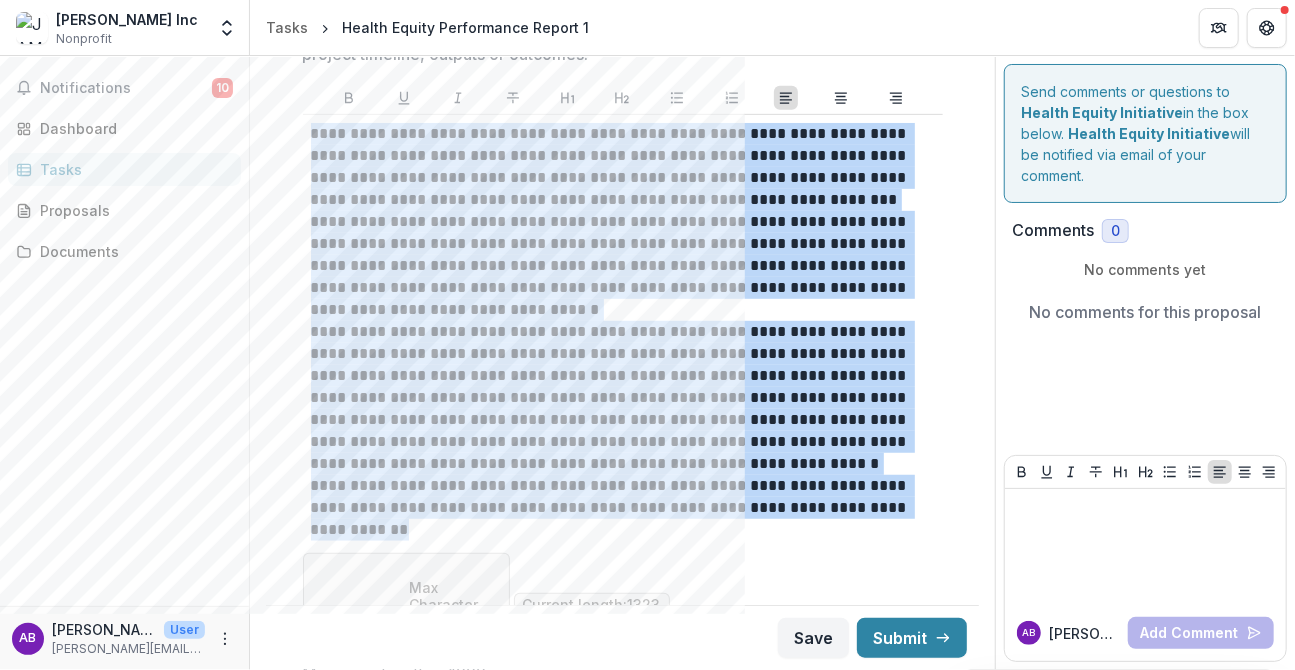 scroll, scrollTop: 4219, scrollLeft: 0, axis: vertical 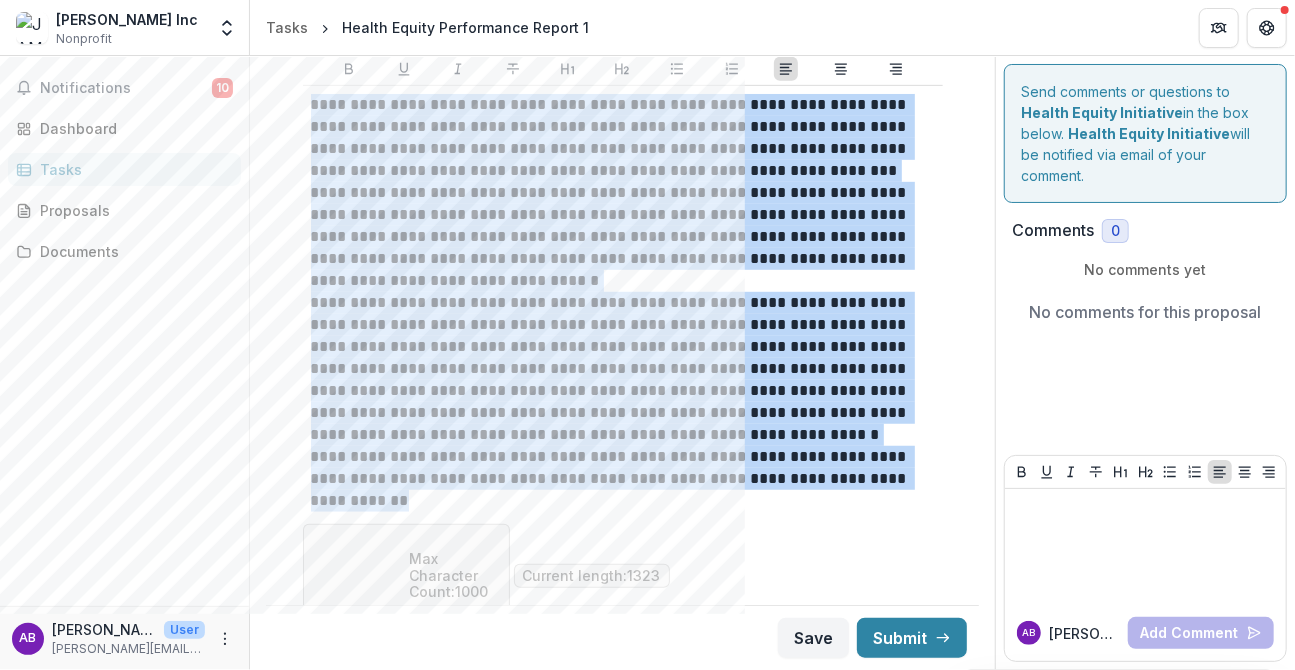 drag, startPoint x: 309, startPoint y: 458, endPoint x: 722, endPoint y: 456, distance: 413.00485 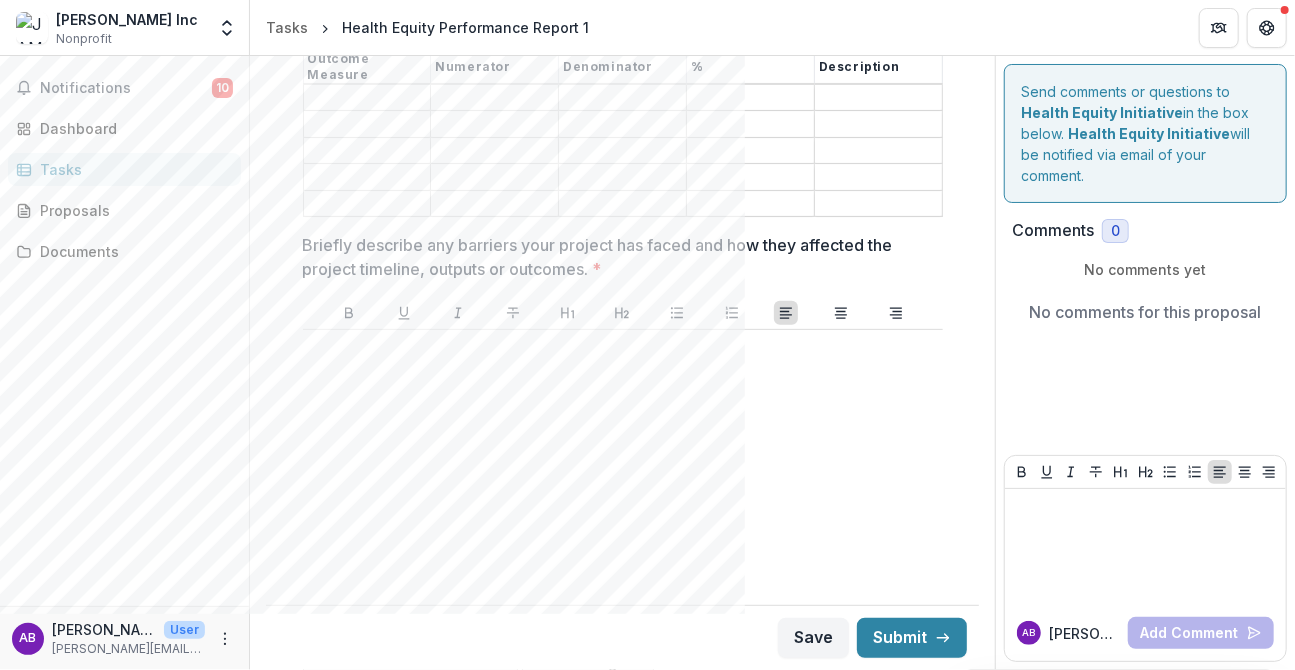 scroll, scrollTop: 4008, scrollLeft: 0, axis: vertical 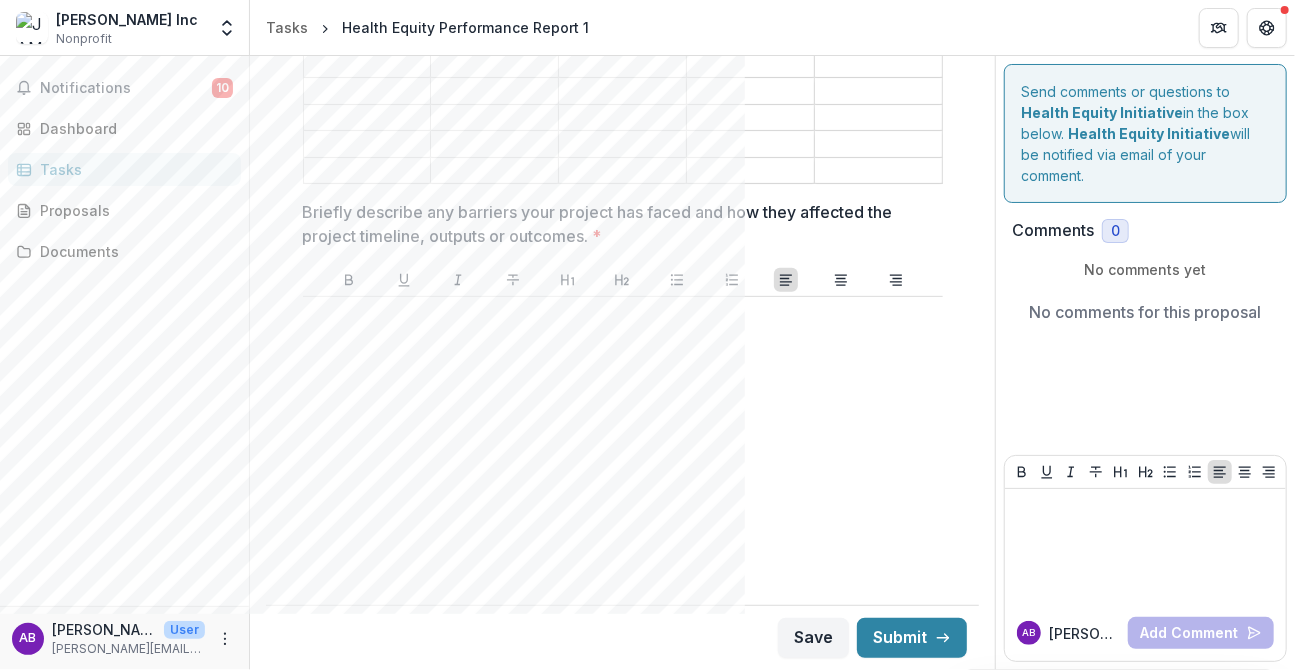 click at bounding box center [622, 316] 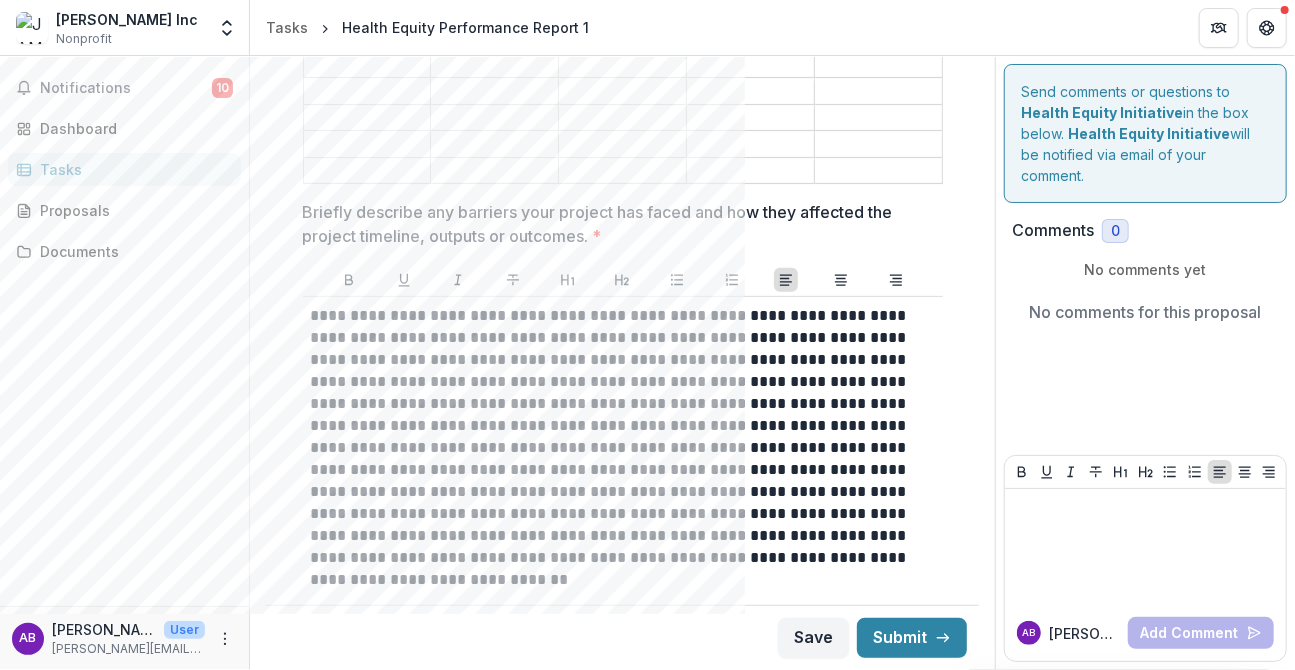 click on "**********" at bounding box center [622, 448] 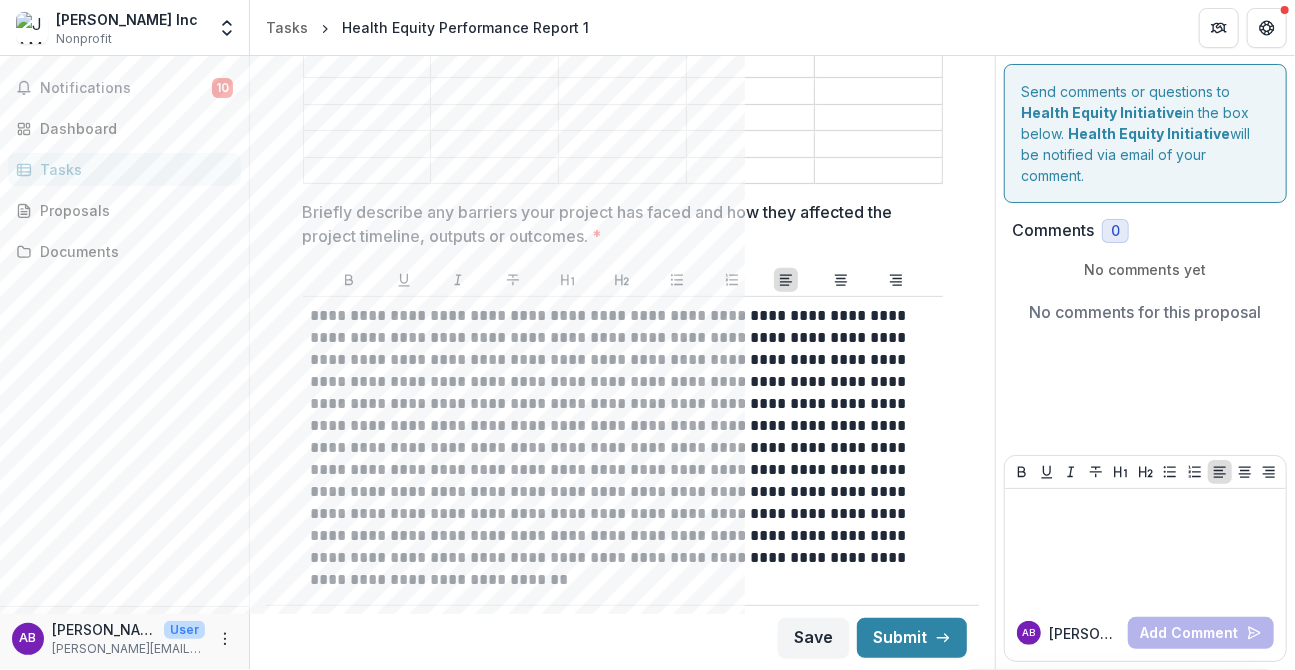 type 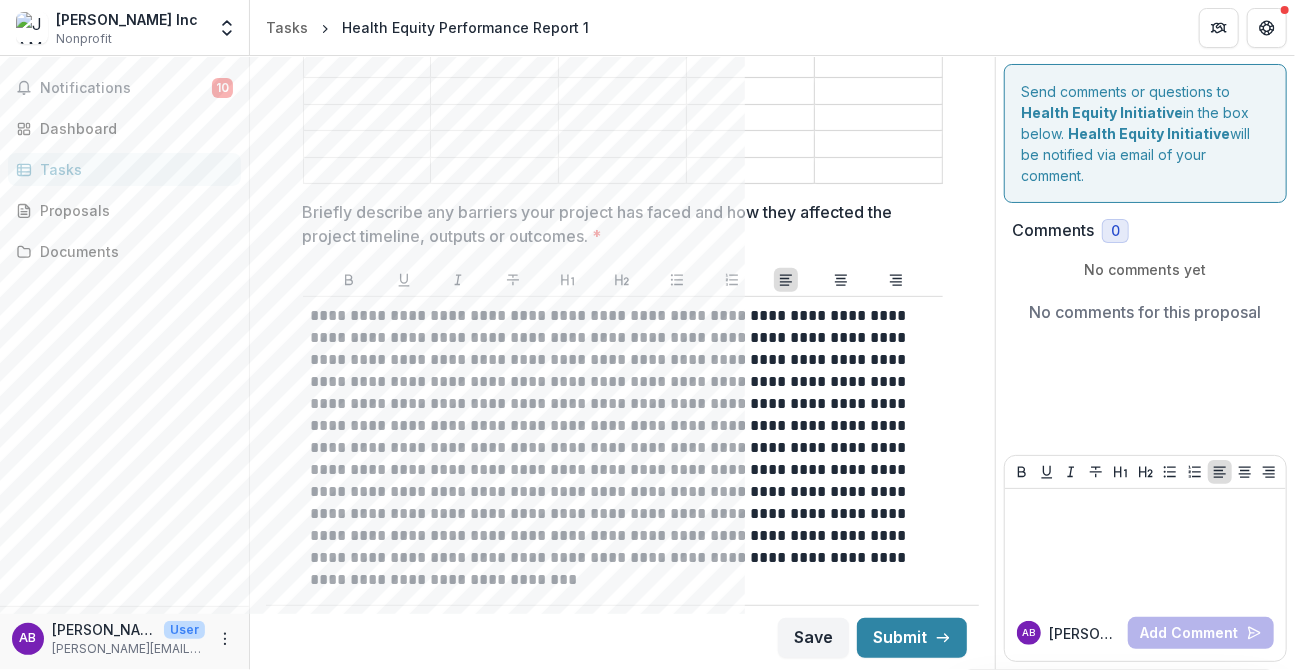 click on "**********" at bounding box center (622, 448) 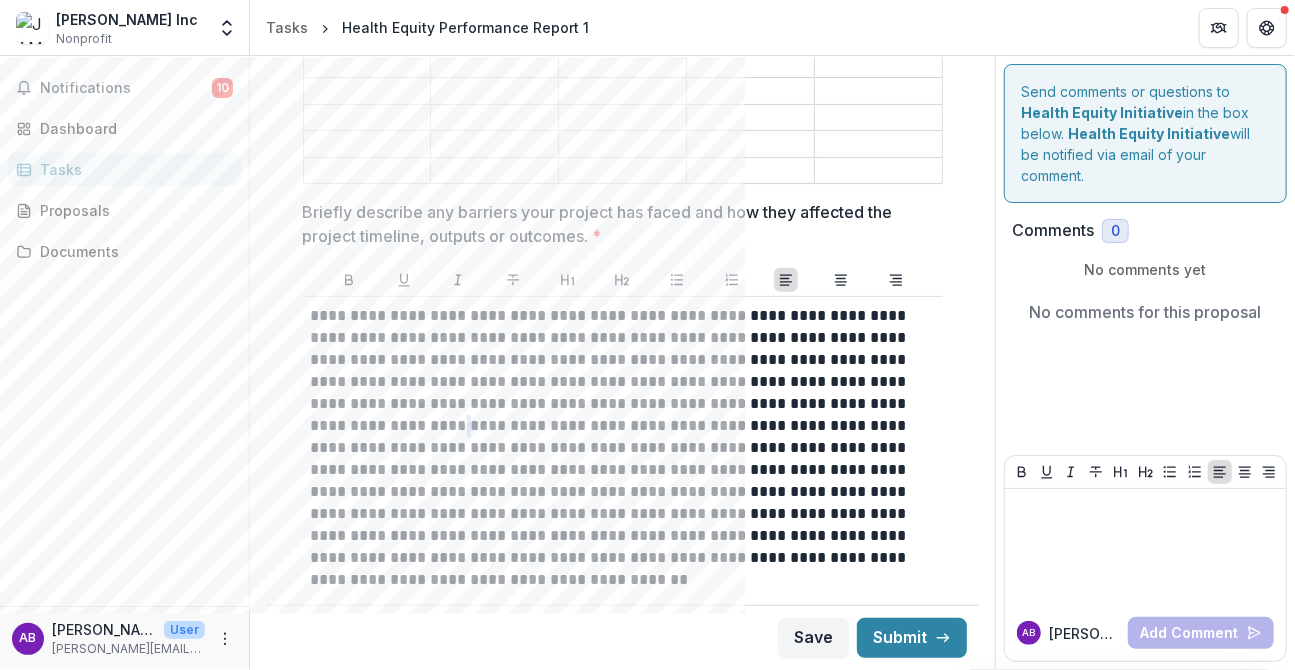 drag, startPoint x: 448, startPoint y: 376, endPoint x: 458, endPoint y: 385, distance: 13.453624 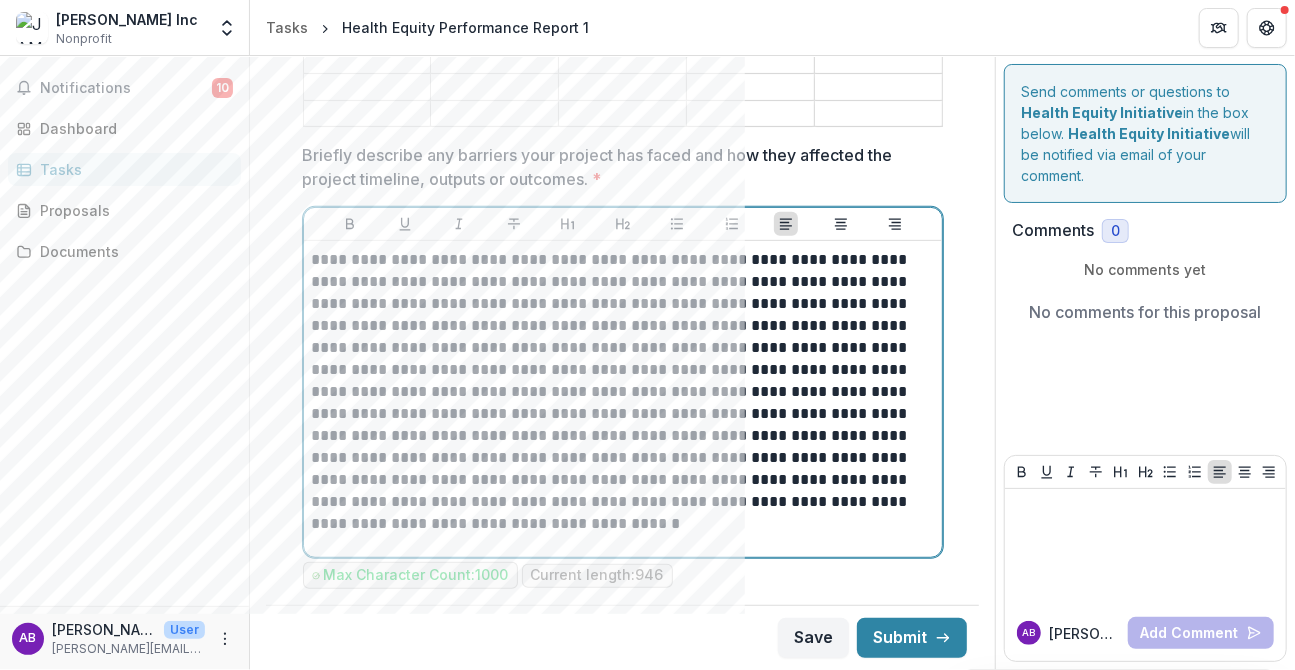 scroll, scrollTop: 4108, scrollLeft: 0, axis: vertical 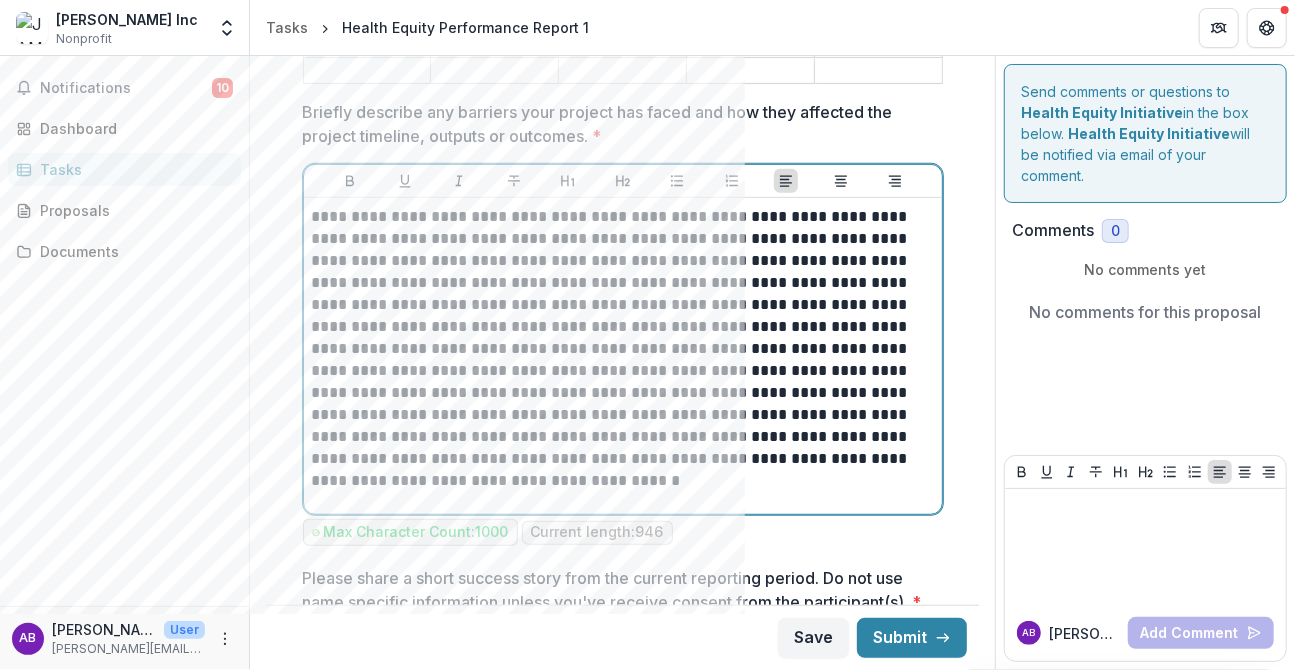 click on "**********" at bounding box center [623, 349] 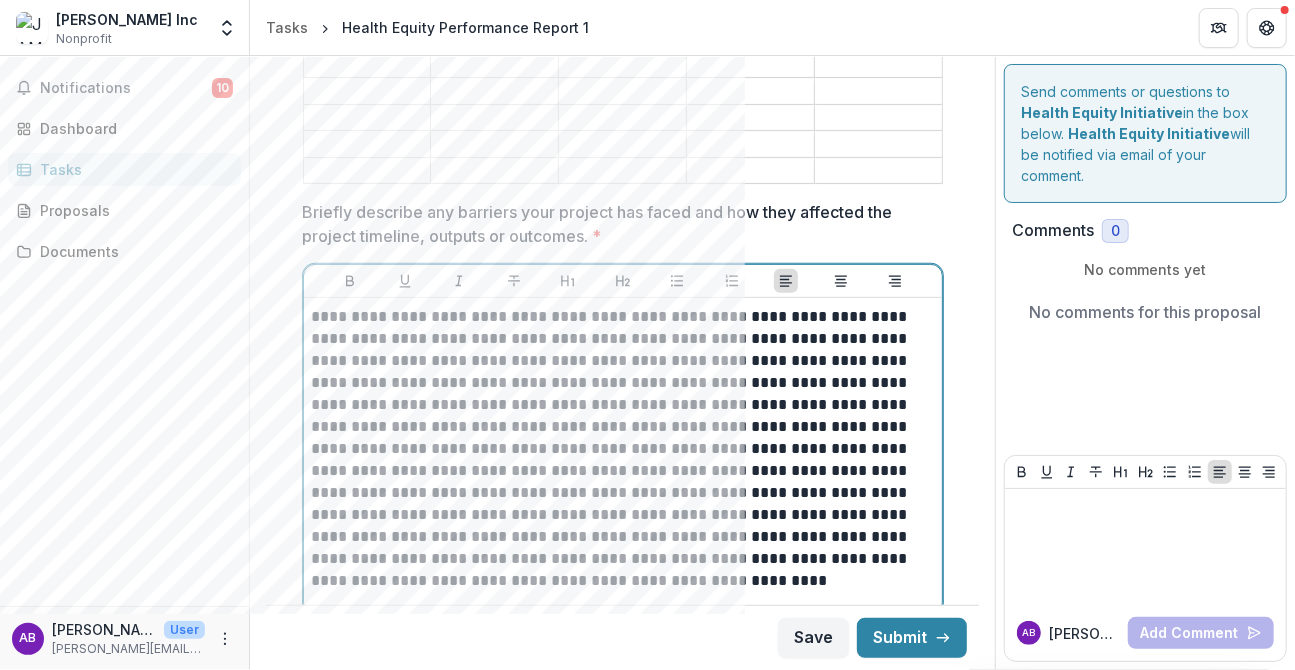 scroll, scrollTop: 4108, scrollLeft: 0, axis: vertical 